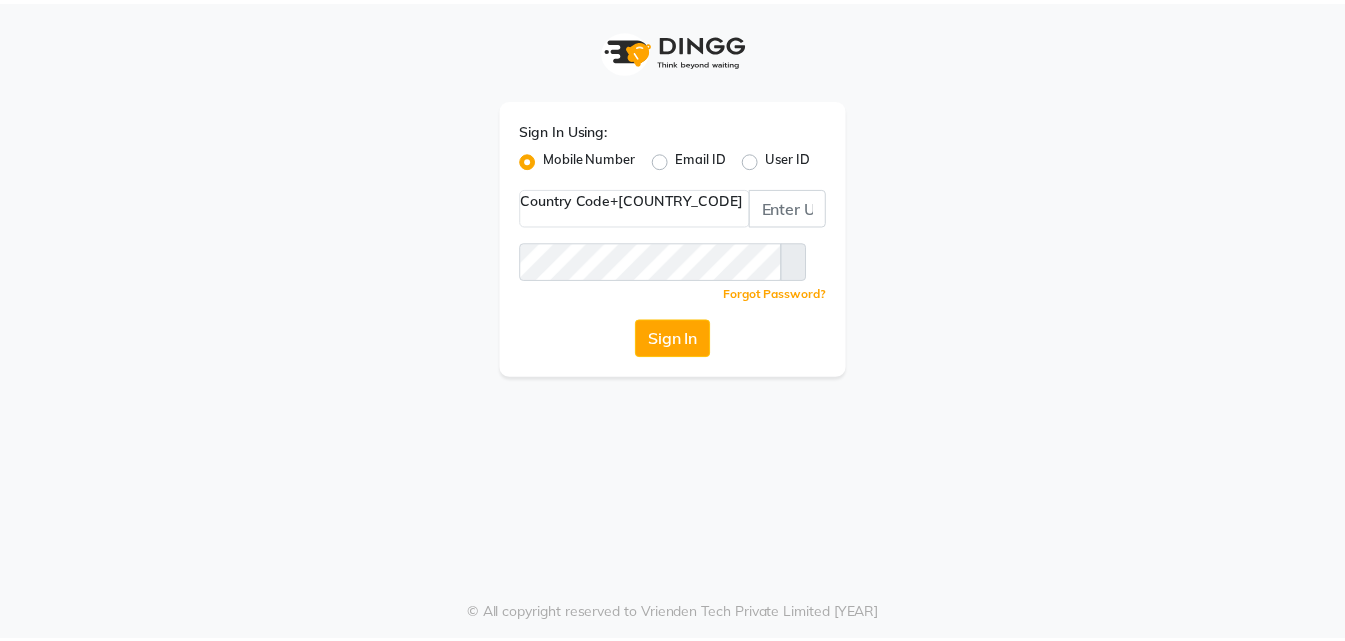 scroll, scrollTop: 0, scrollLeft: 0, axis: both 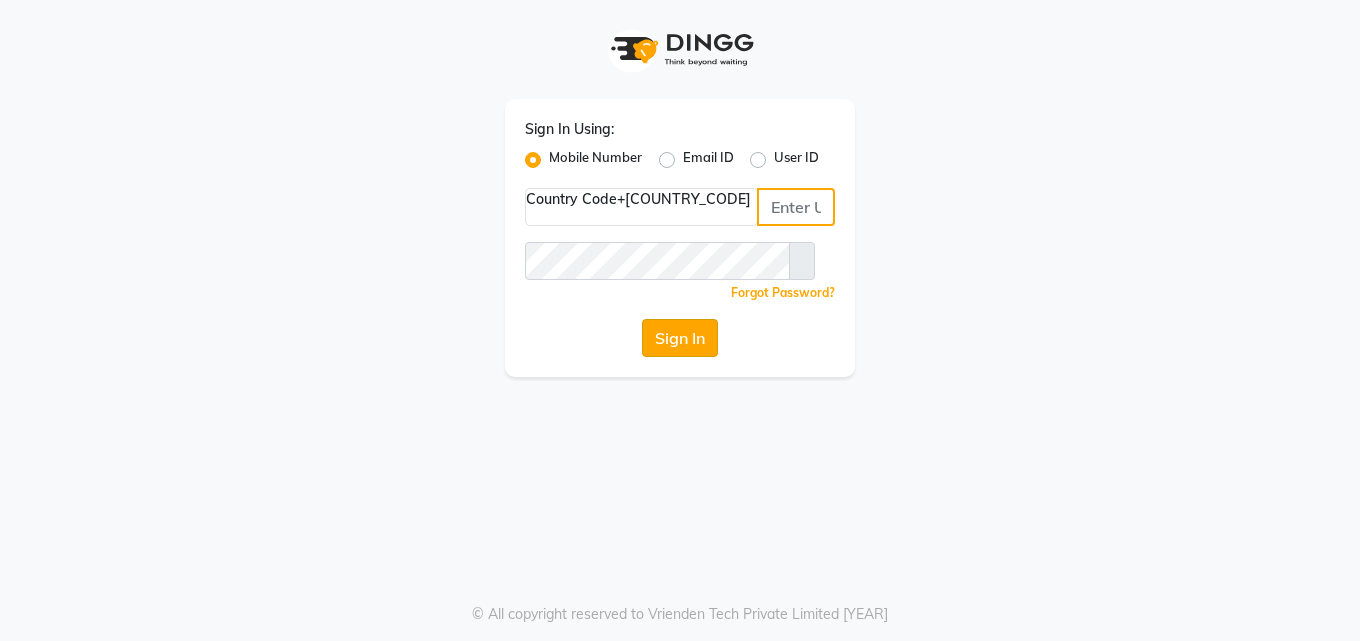 type on "[PHONE]" 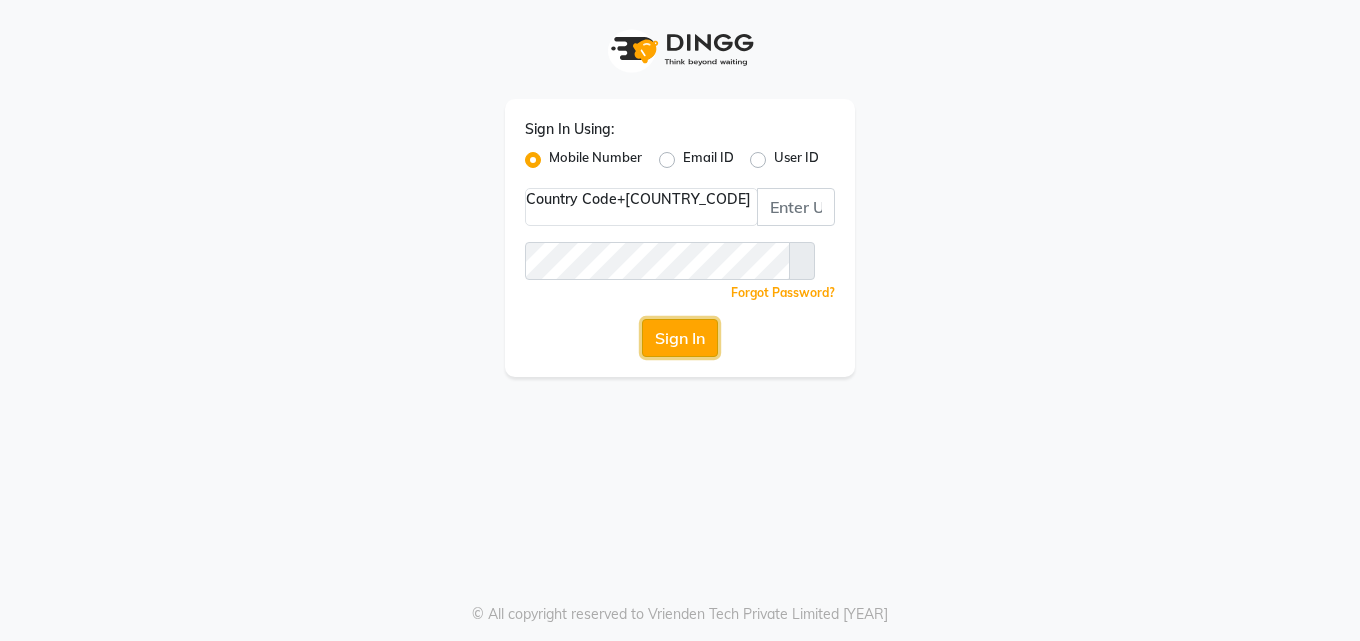 click on "Sign In" at bounding box center (680, 338) 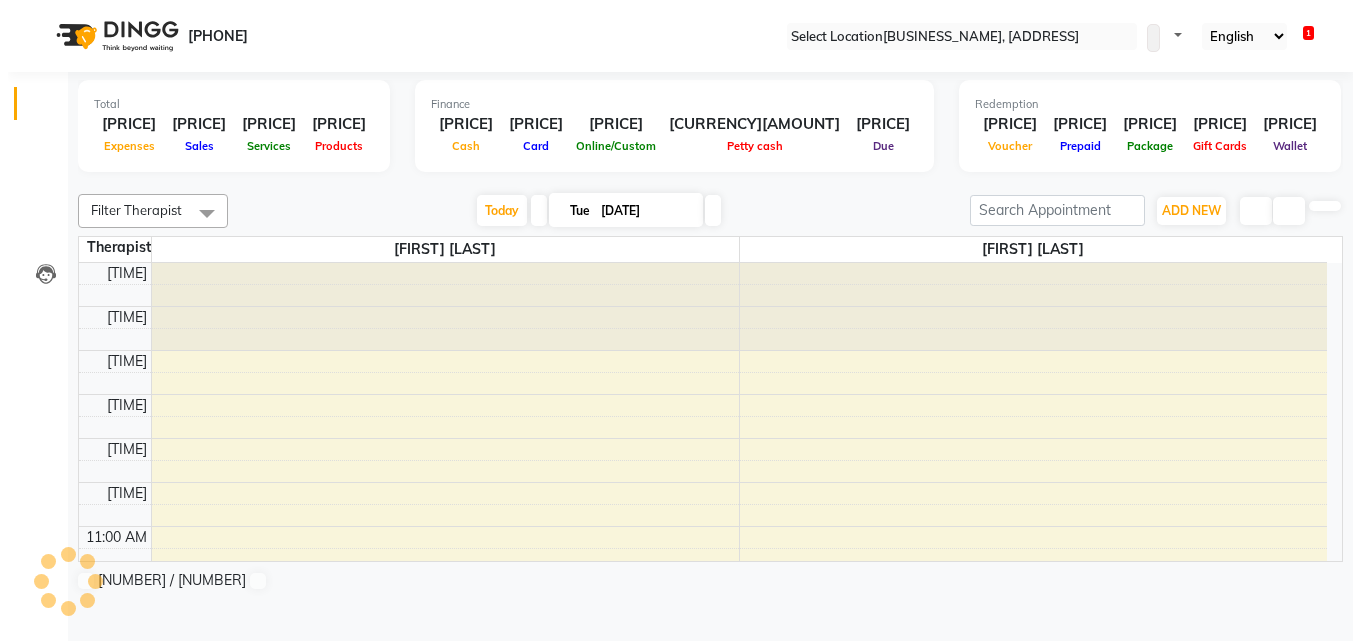 scroll, scrollTop: 0, scrollLeft: 0, axis: both 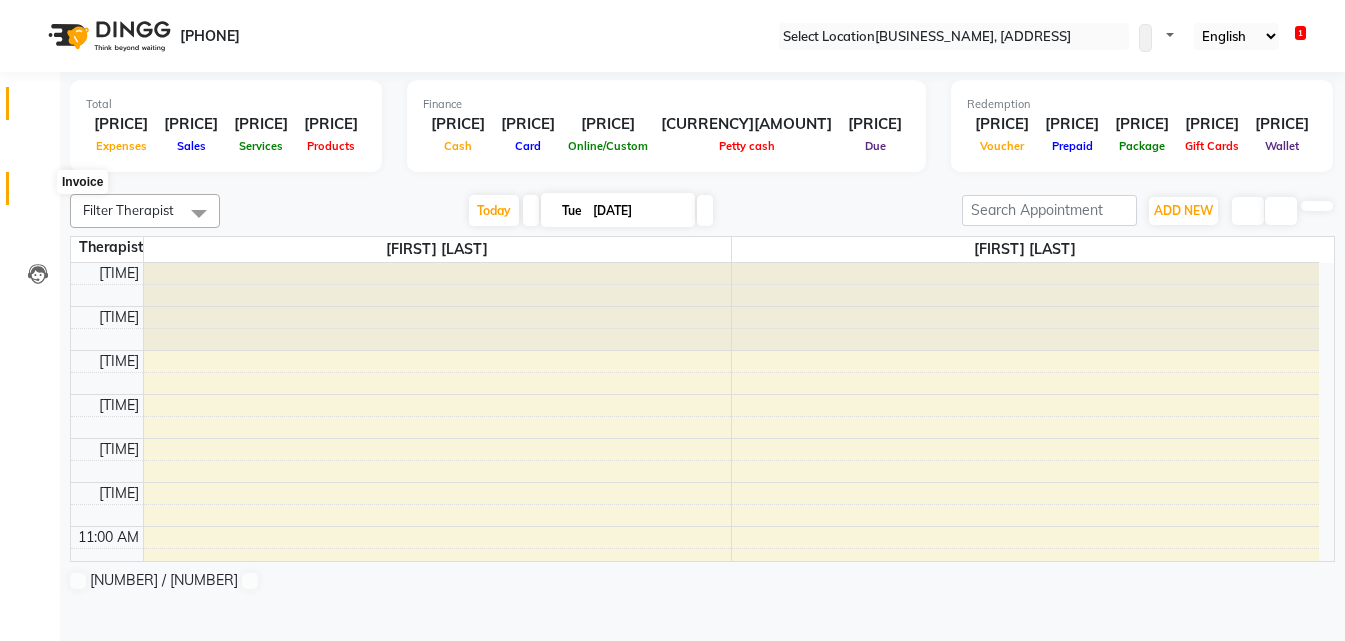 click at bounding box center [38, 193] 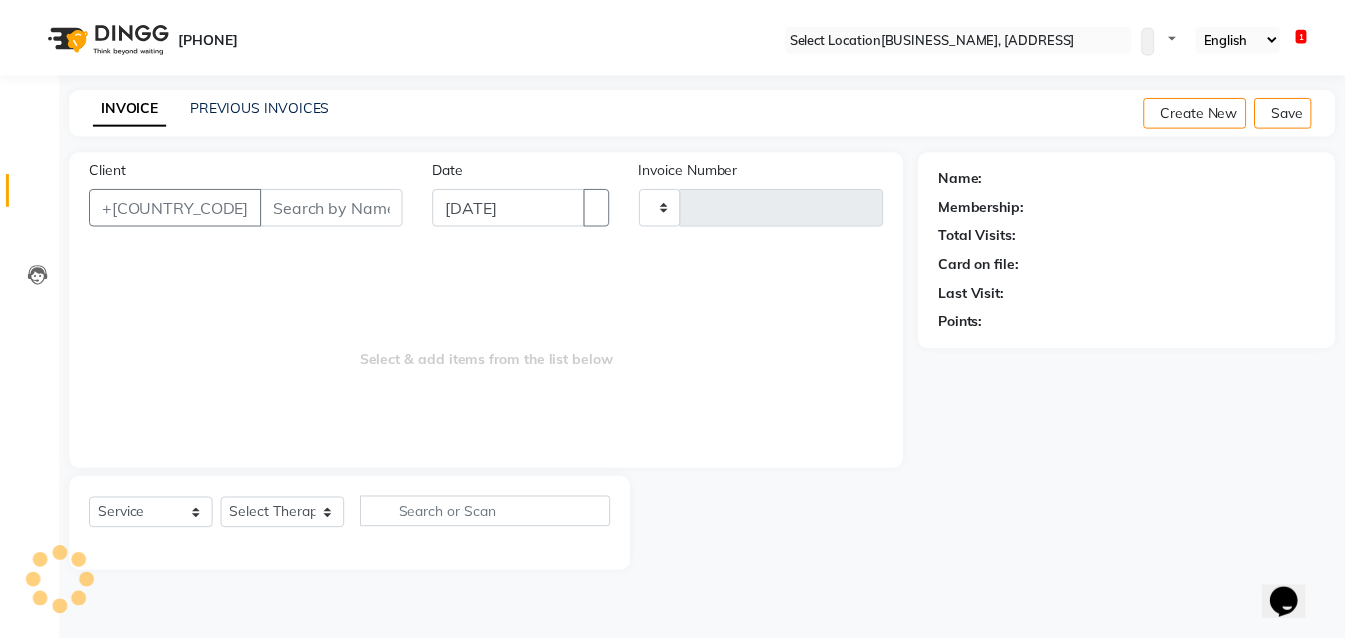 scroll, scrollTop: 0, scrollLeft: 0, axis: both 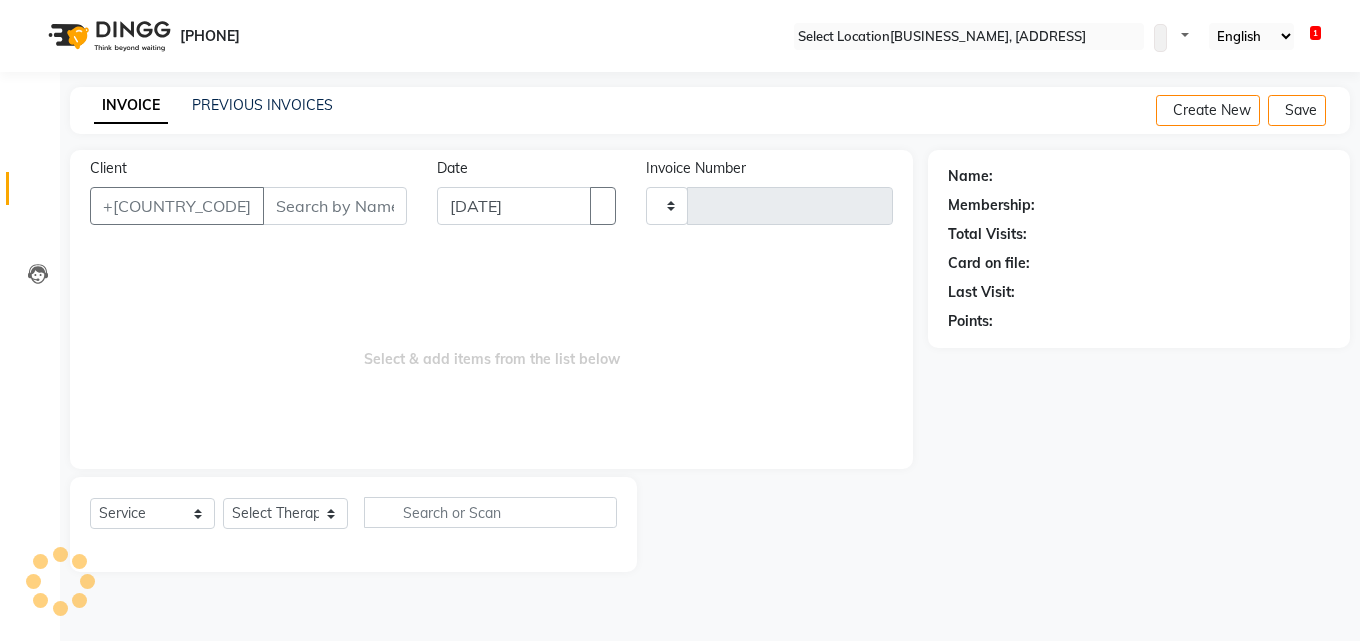 click on "Client" at bounding box center (335, 206) 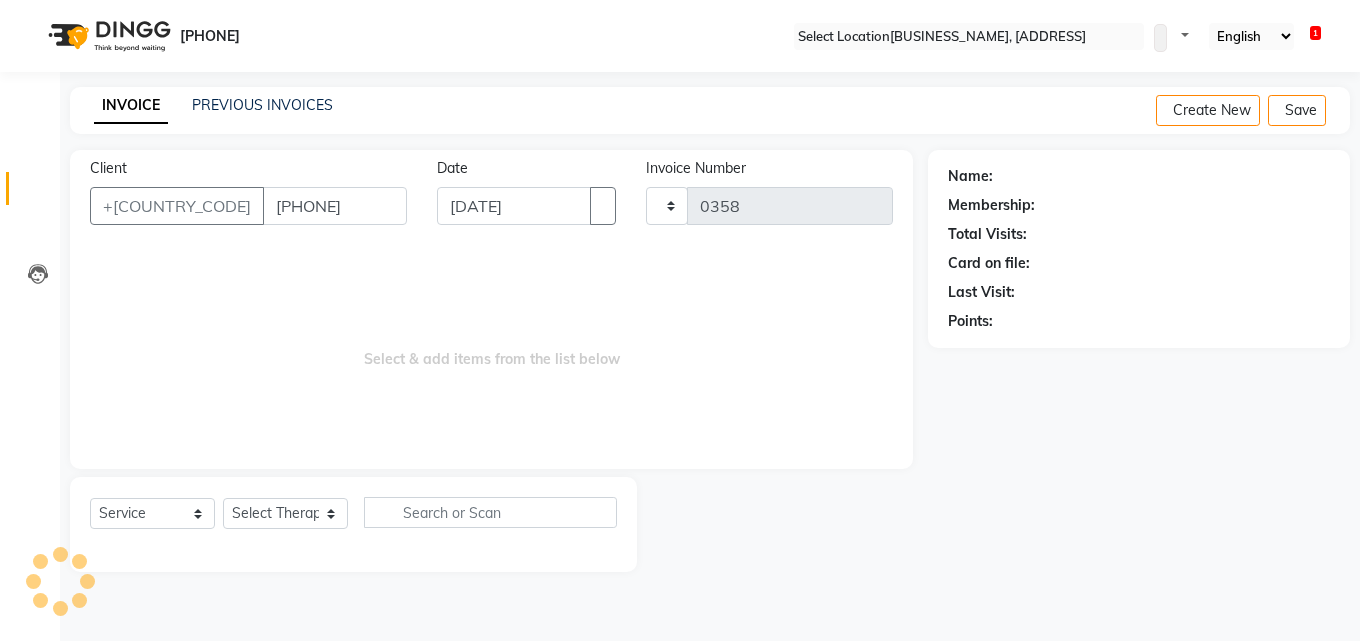 type on "[PHONE]" 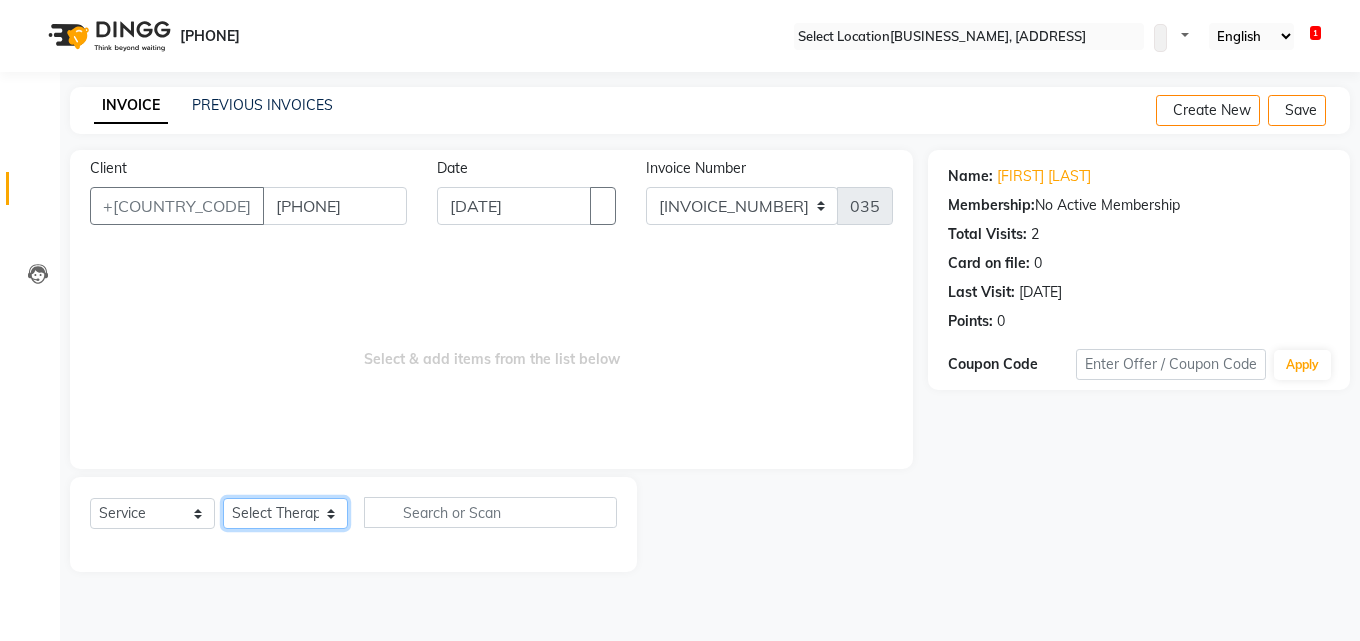 click on "Select Therapist [FIRST] [LAST]  [FIRST] [LAST]  [FIRST] [LAST] Frontdesk [FIRST] [LAST]  [FIRST] [LAST] [FIRST] [LAST] [FIRST] [LAST]" at bounding box center [285, 513] 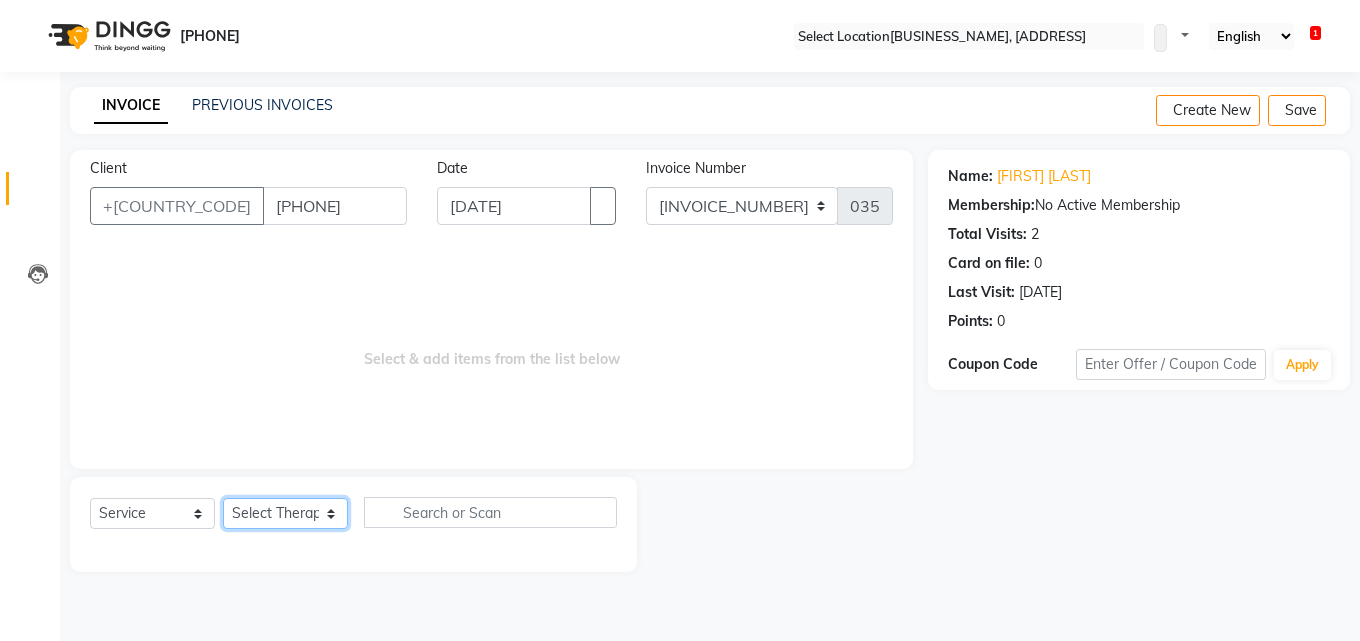 click on "Select Therapist [FIRST] [LAST]  [FIRST] [LAST]  [FIRST] [LAST] Frontdesk [FIRST] [LAST]  [FIRST] [LAST] [FIRST] [LAST] [FIRST] [LAST]" at bounding box center [285, 513] 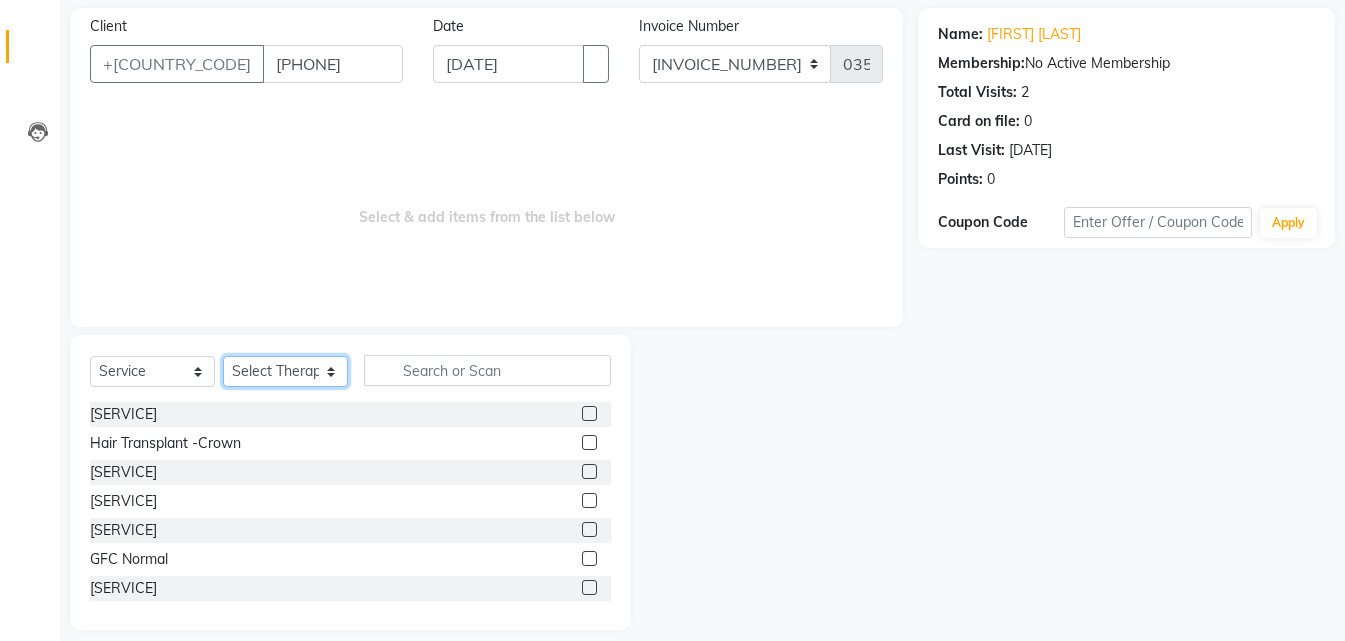 scroll, scrollTop: 160, scrollLeft: 0, axis: vertical 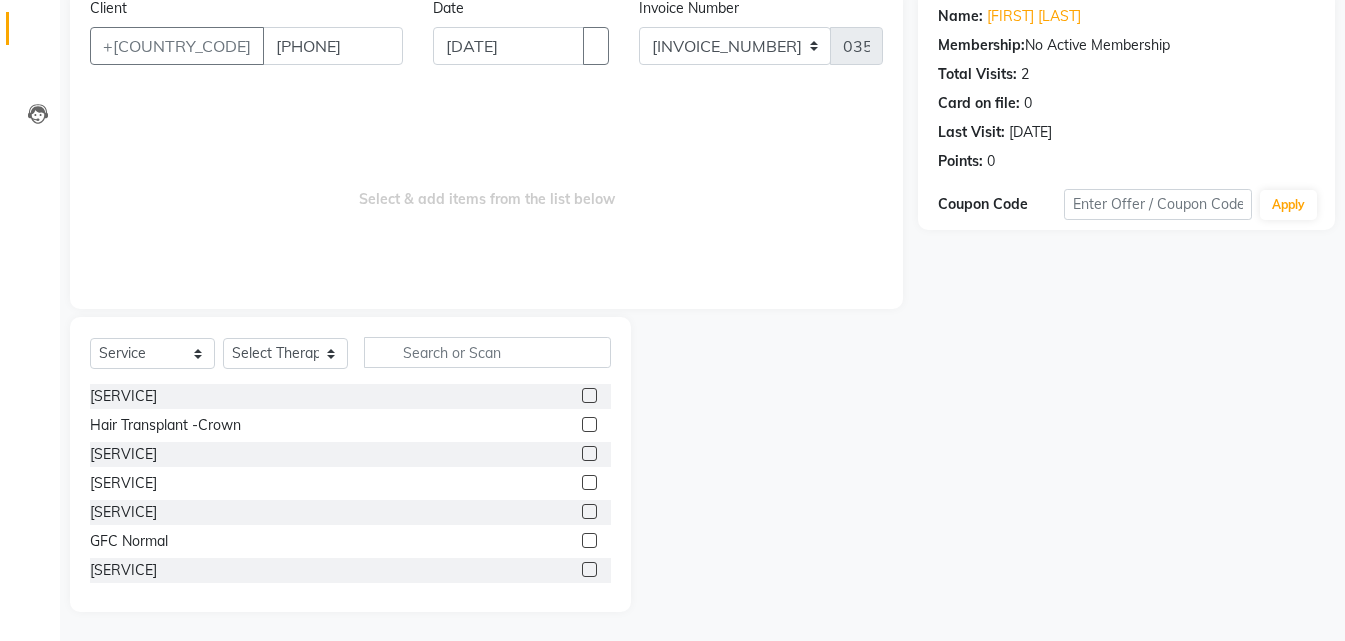 click at bounding box center (589, 540) 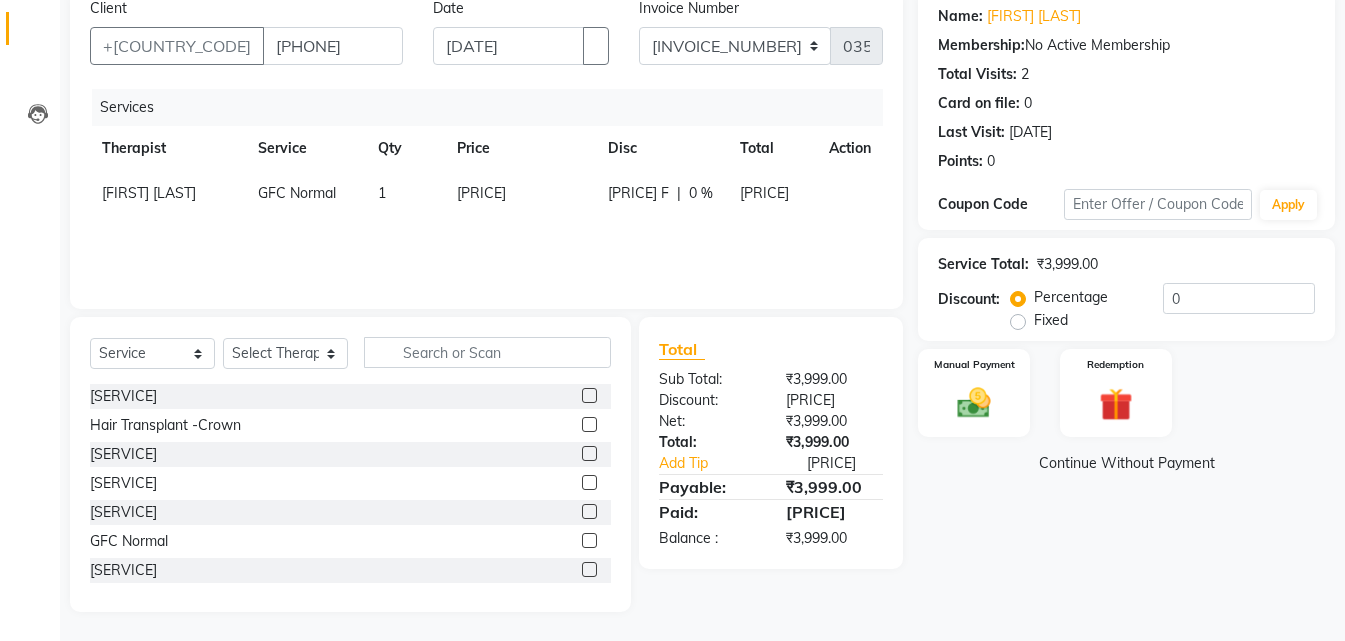 click on "[PRICE] F" at bounding box center (638, 193) 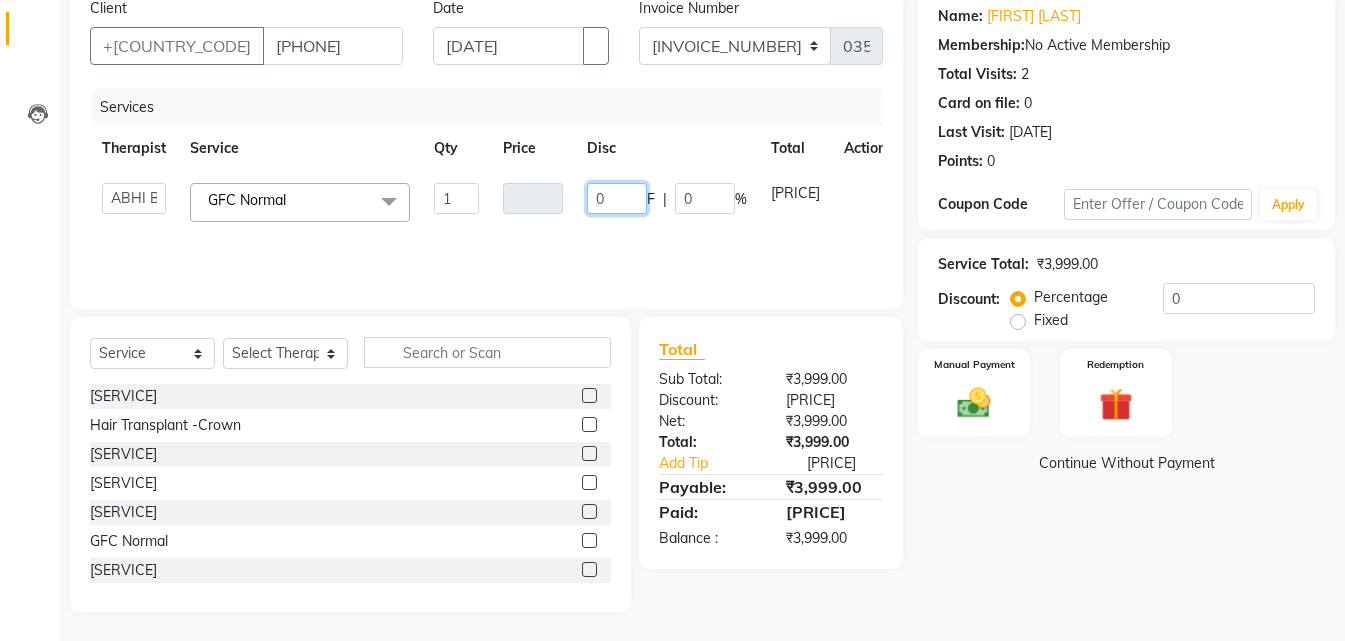 click on "0" at bounding box center [617, 198] 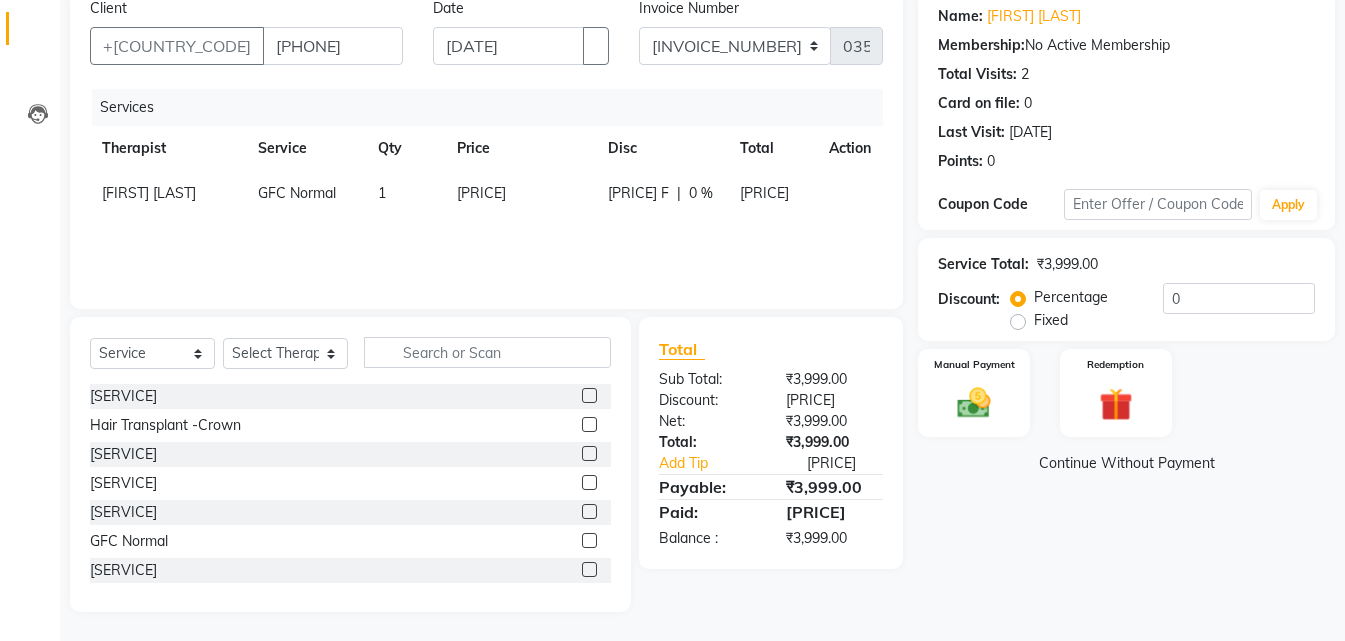 click at bounding box center [837, 183] 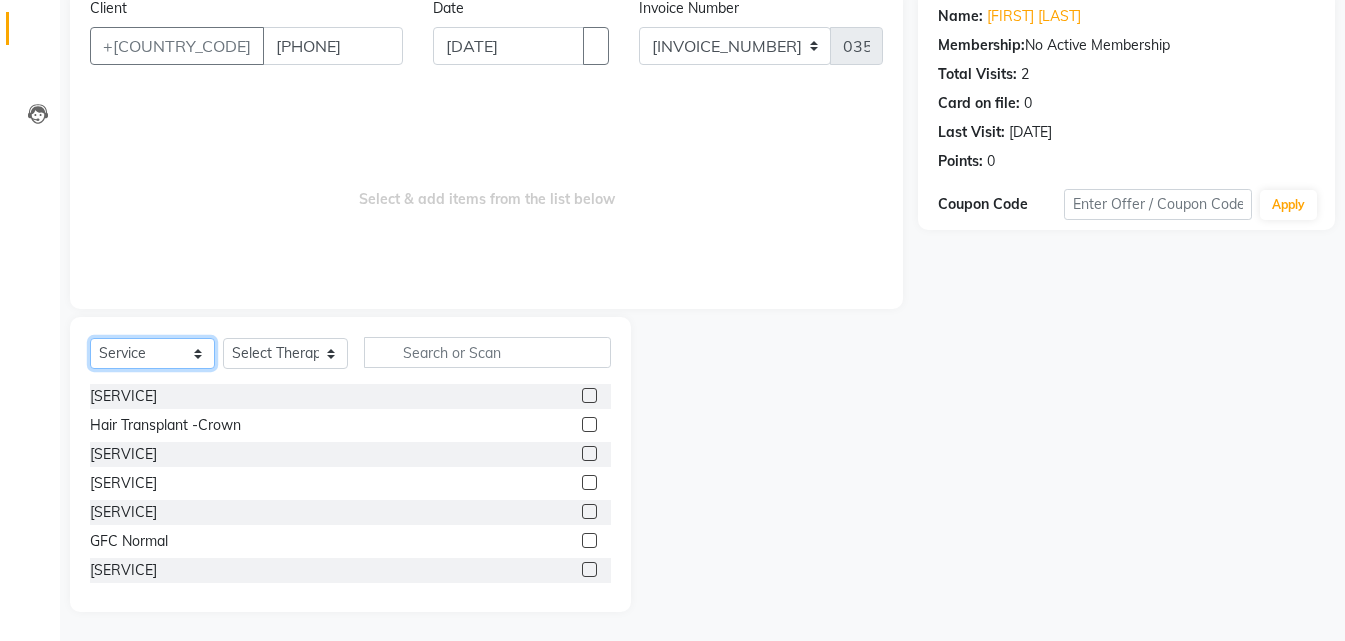 click on "Select  Service  Product  Membership  Package Voucher Prepaid Gift Card" at bounding box center [152, 353] 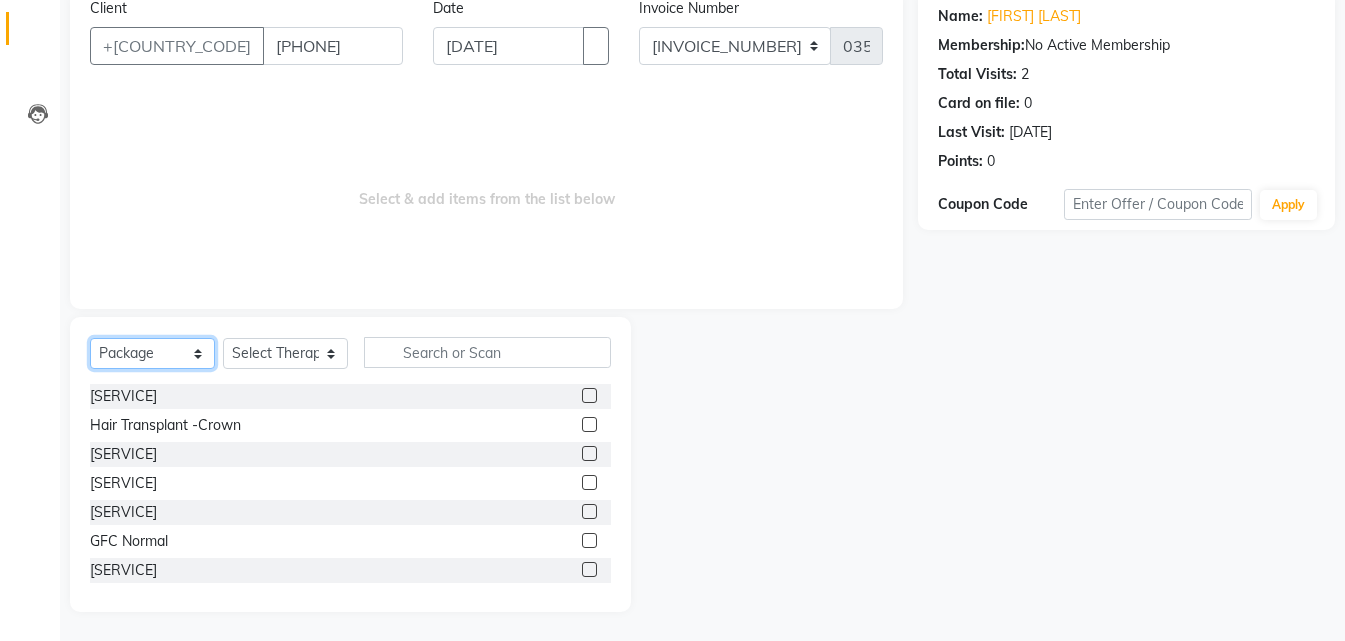 click on "Select  Service  Product  Membership  Package Voucher Prepaid Gift Card" at bounding box center [152, 353] 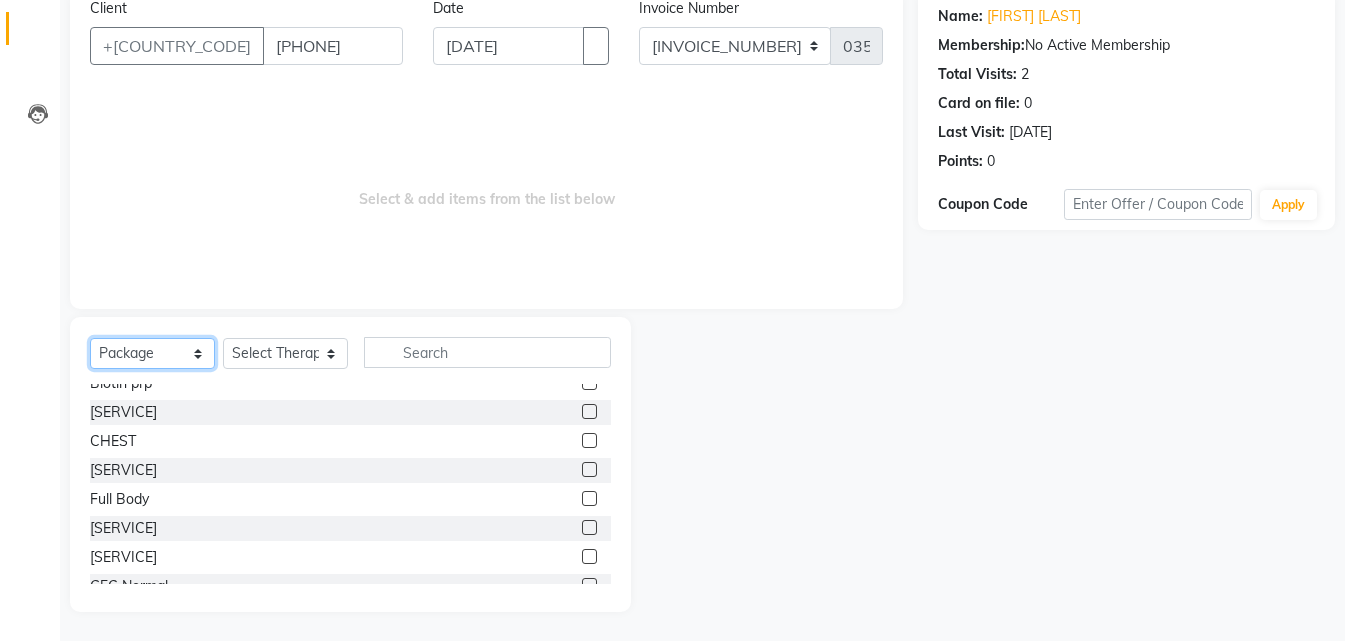 scroll, scrollTop: 200, scrollLeft: 0, axis: vertical 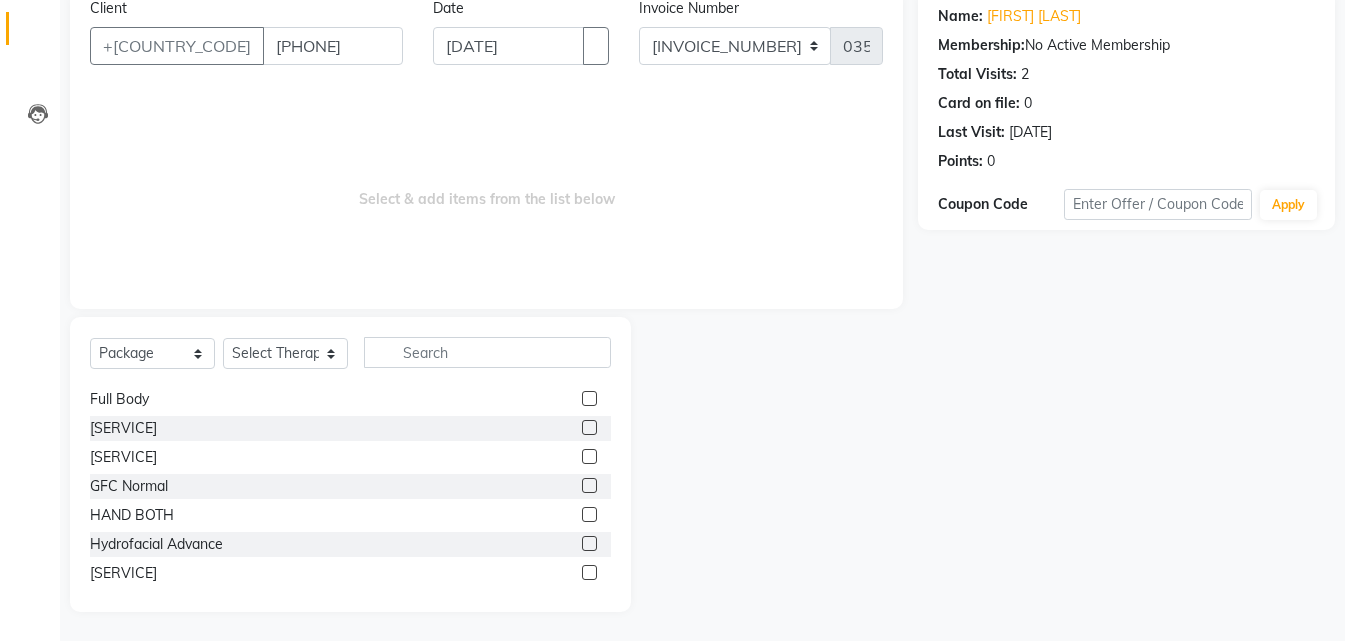 click at bounding box center [589, 485] 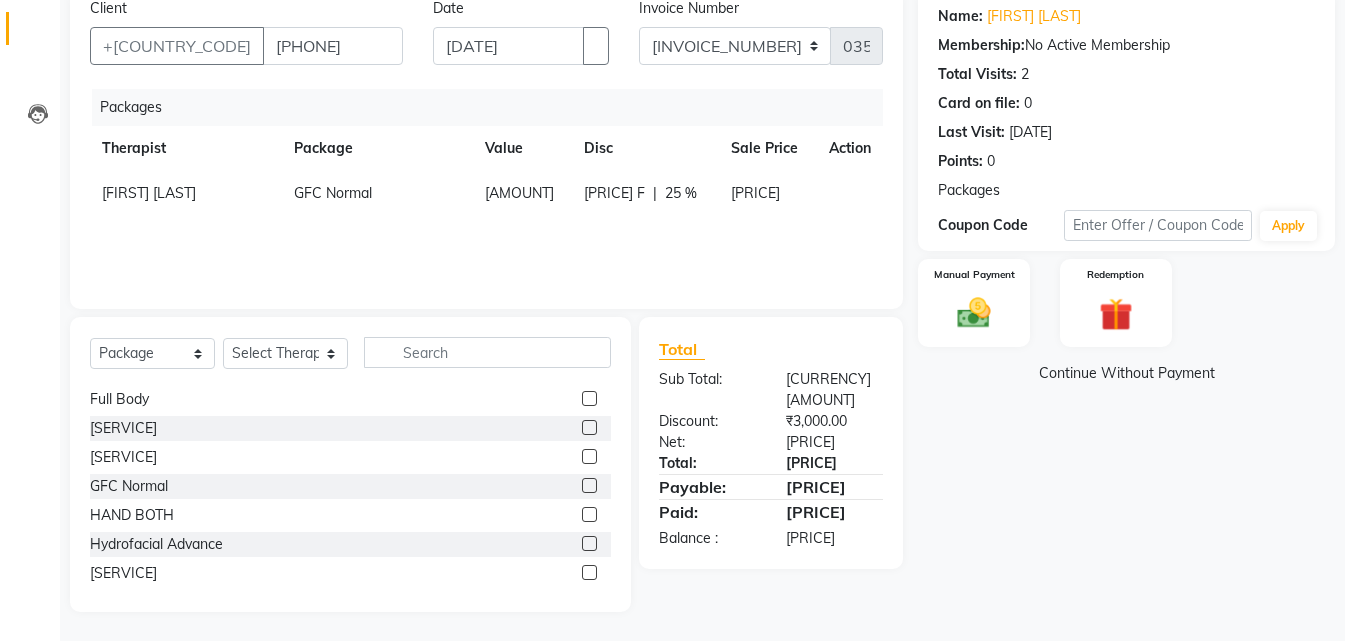 click on "[PRICE] F" at bounding box center (614, 193) 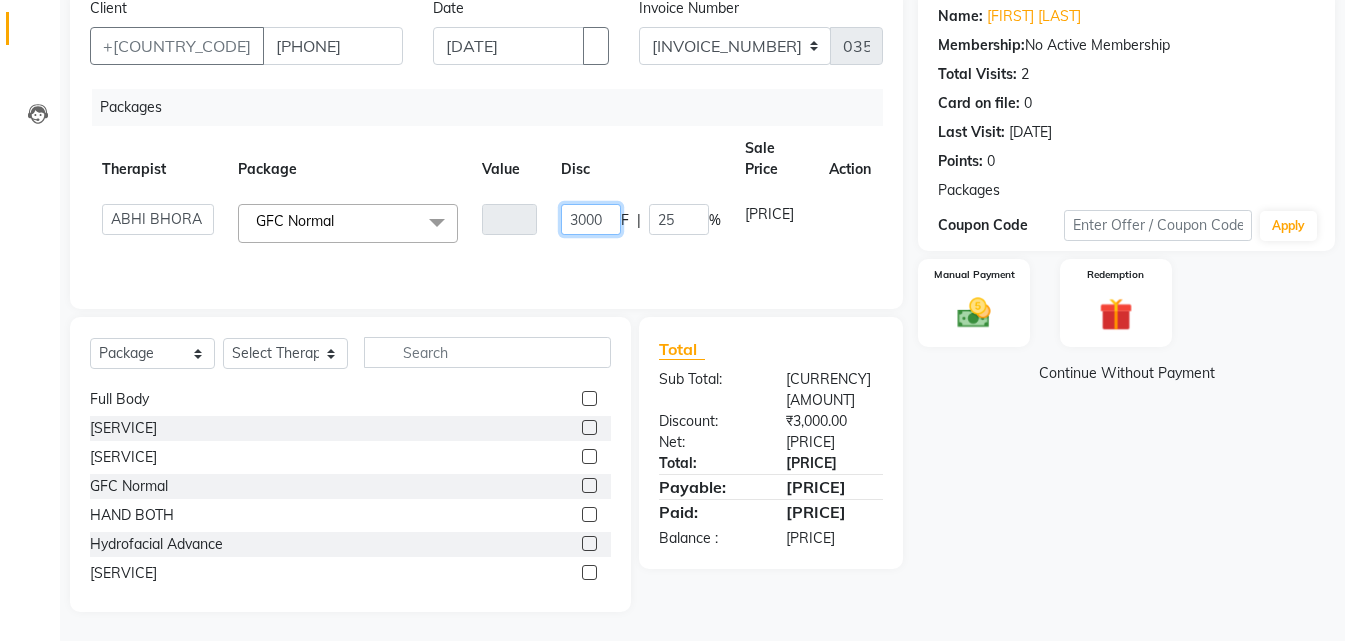 click on "3000" at bounding box center (591, 219) 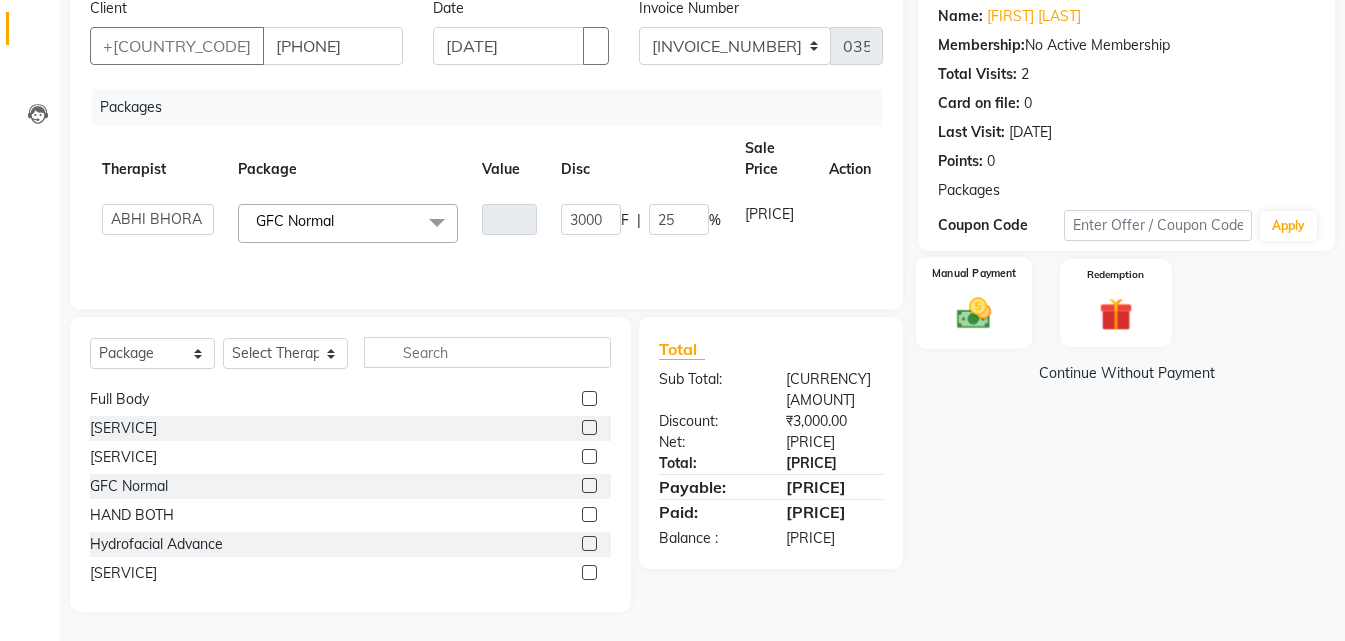 click at bounding box center (974, 314) 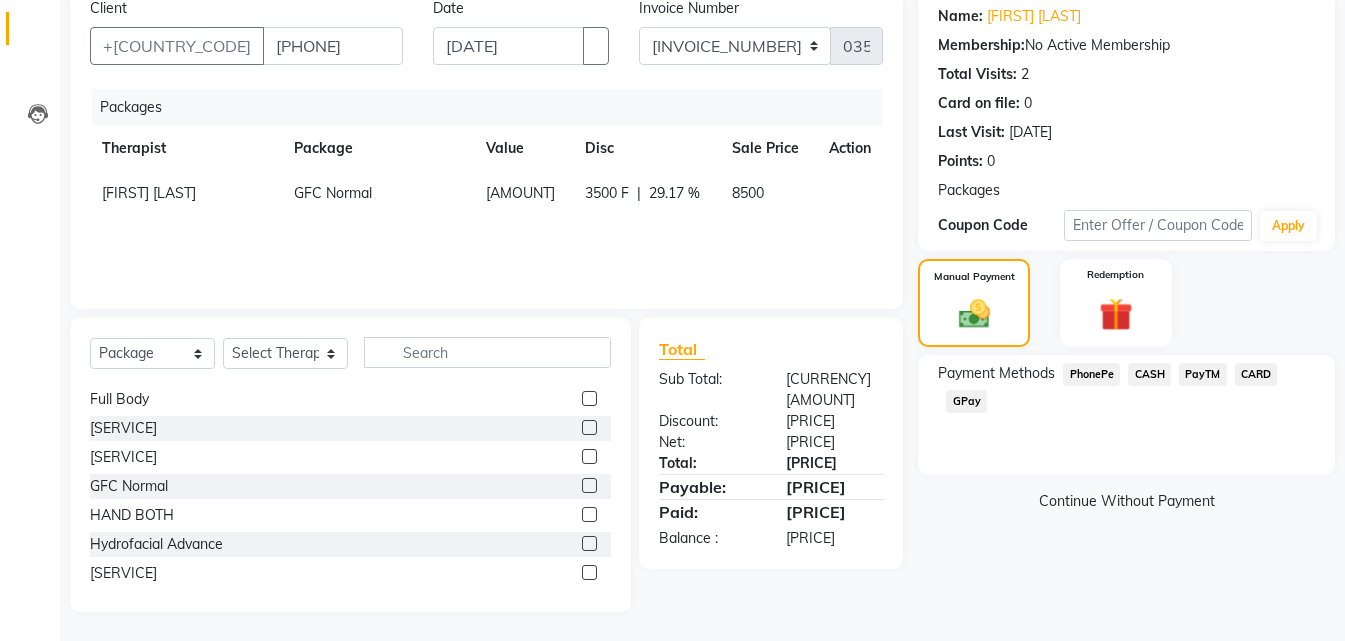 click on "PayTM" at bounding box center (1091, 374) 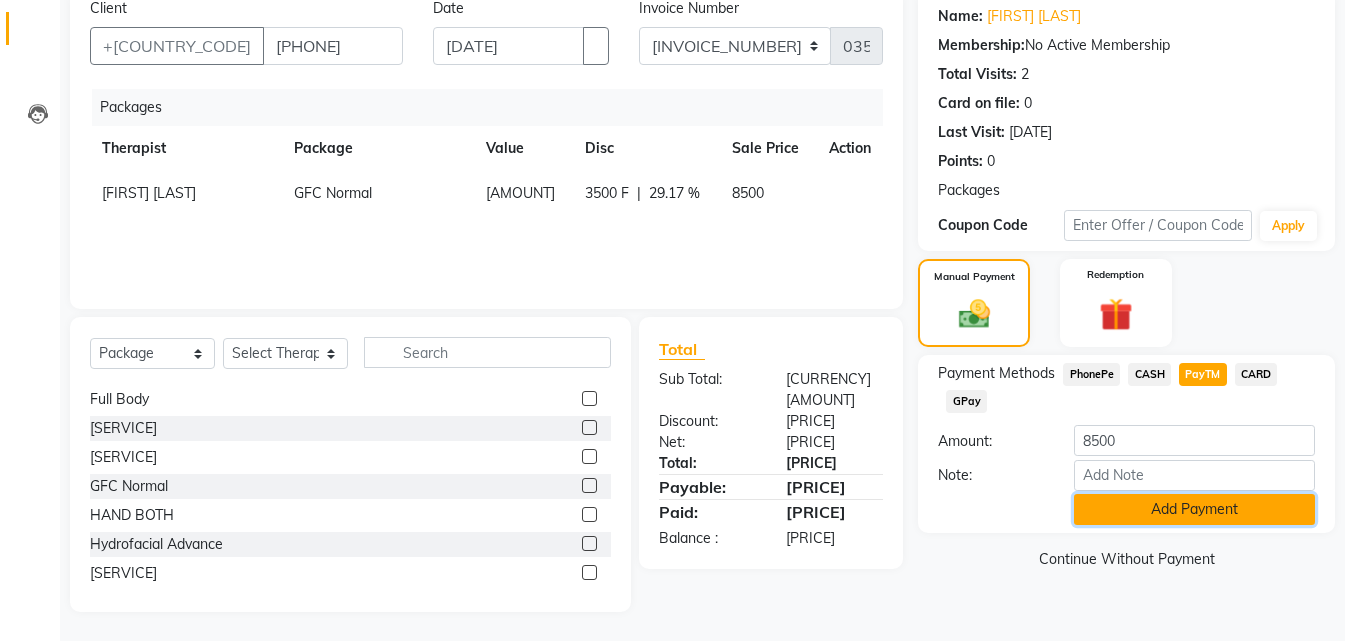click on "Add Payment" at bounding box center (1194, 509) 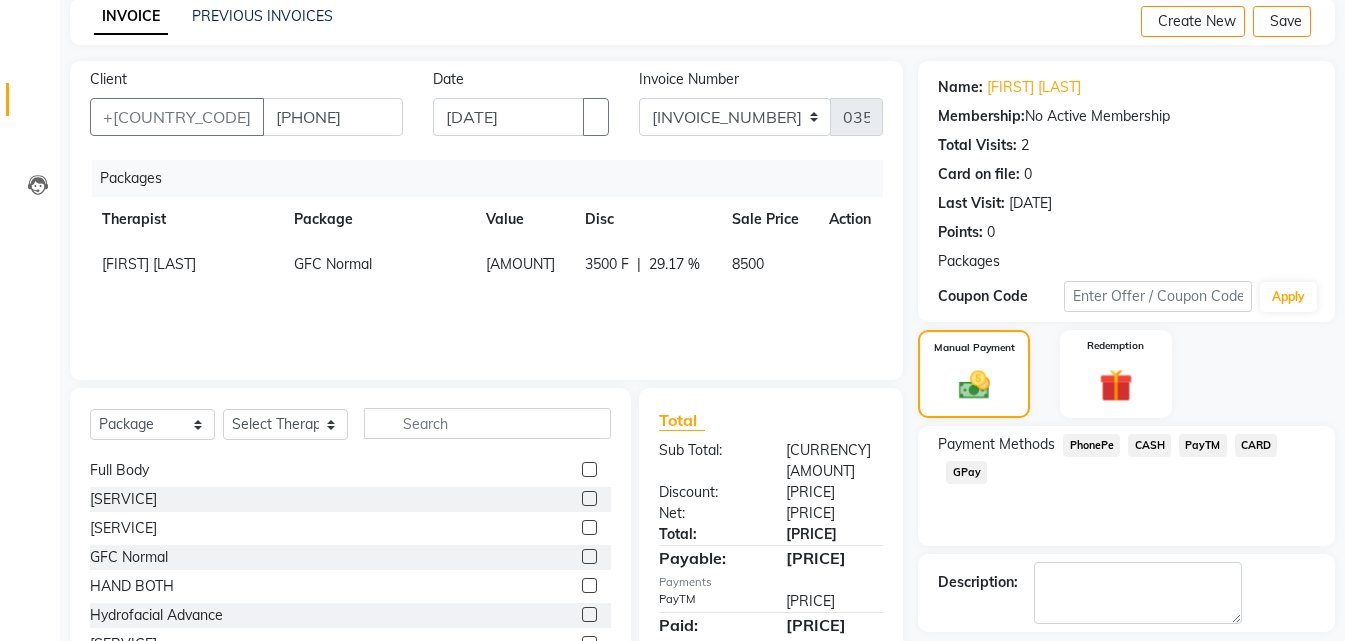 scroll, scrollTop: 0, scrollLeft: 0, axis: both 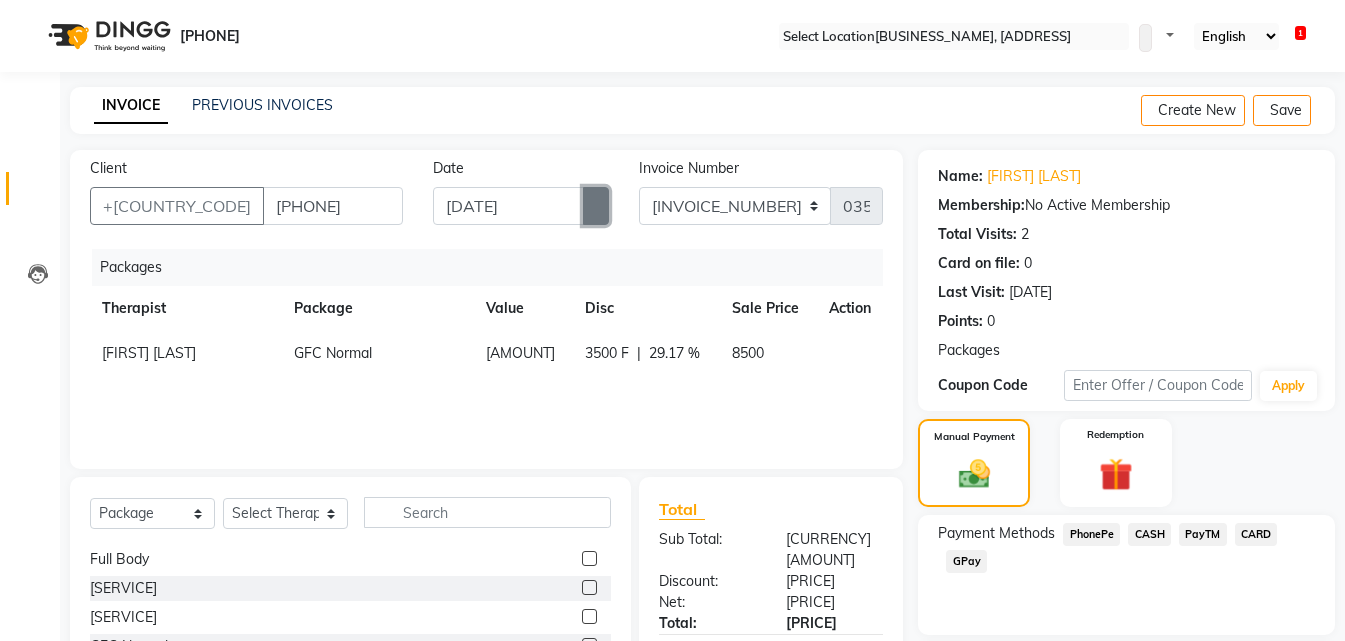 click at bounding box center (596, 206) 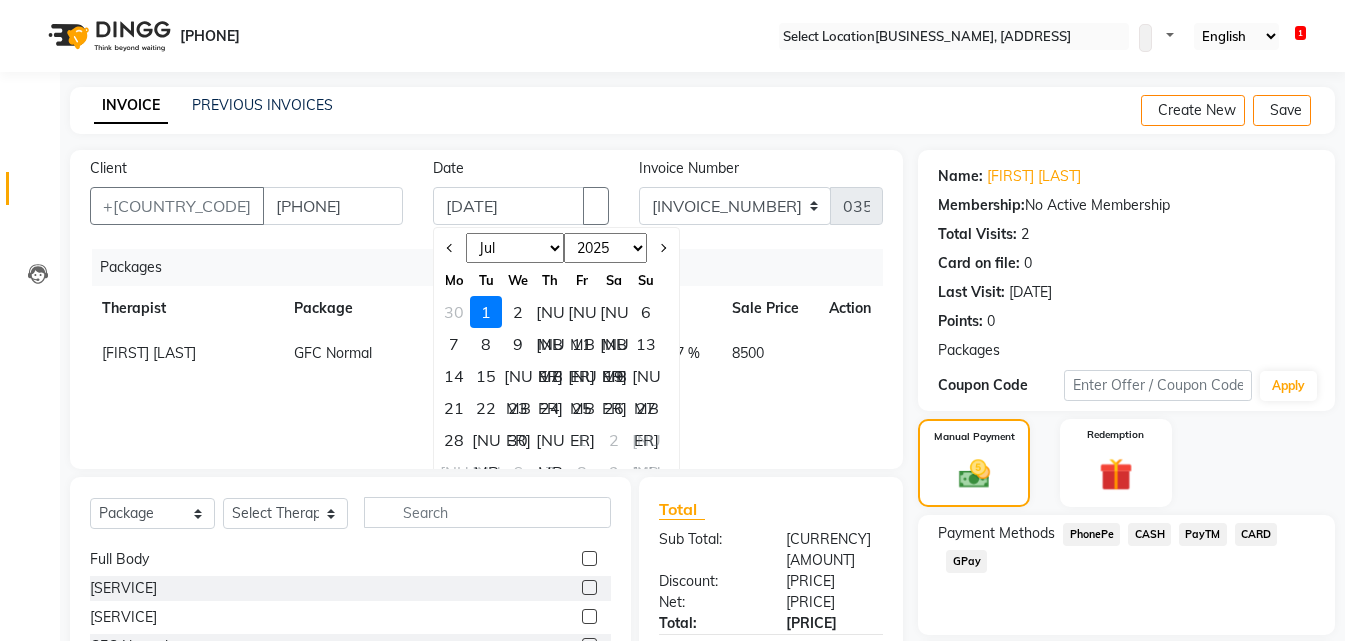 click on "Jan Feb Mar Apr May Jun Jul Aug Sep Oct Nov Dec" at bounding box center [515, 248] 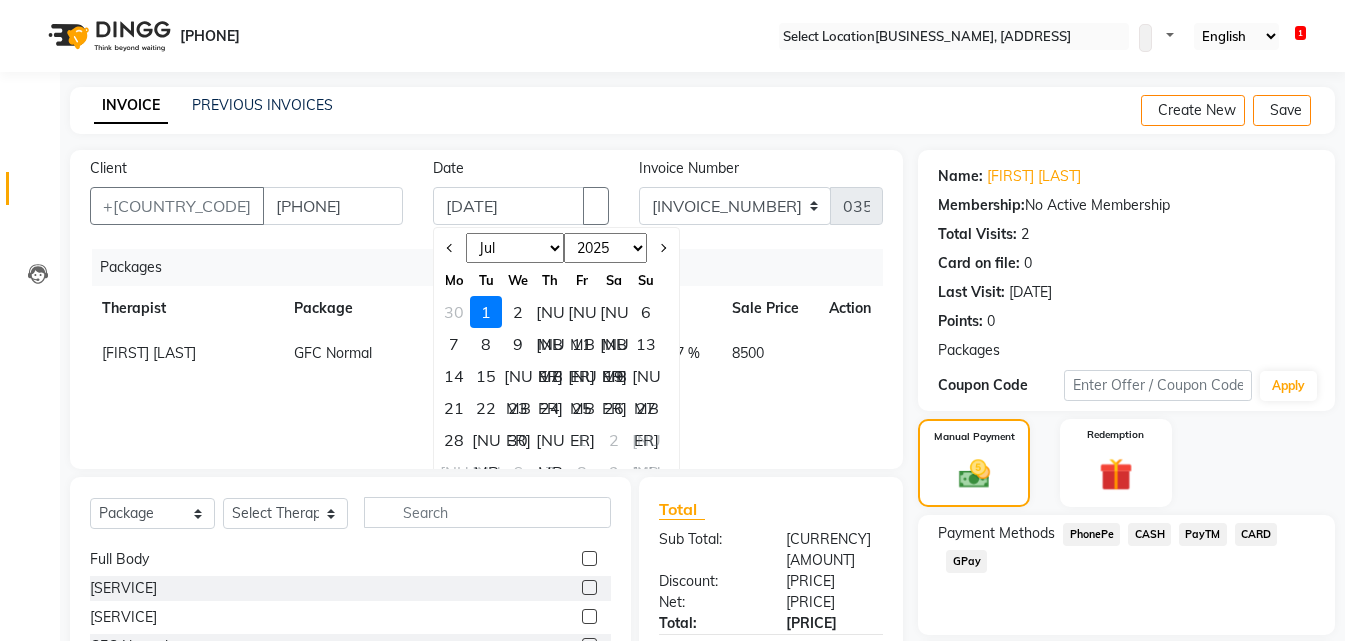 select on "6" 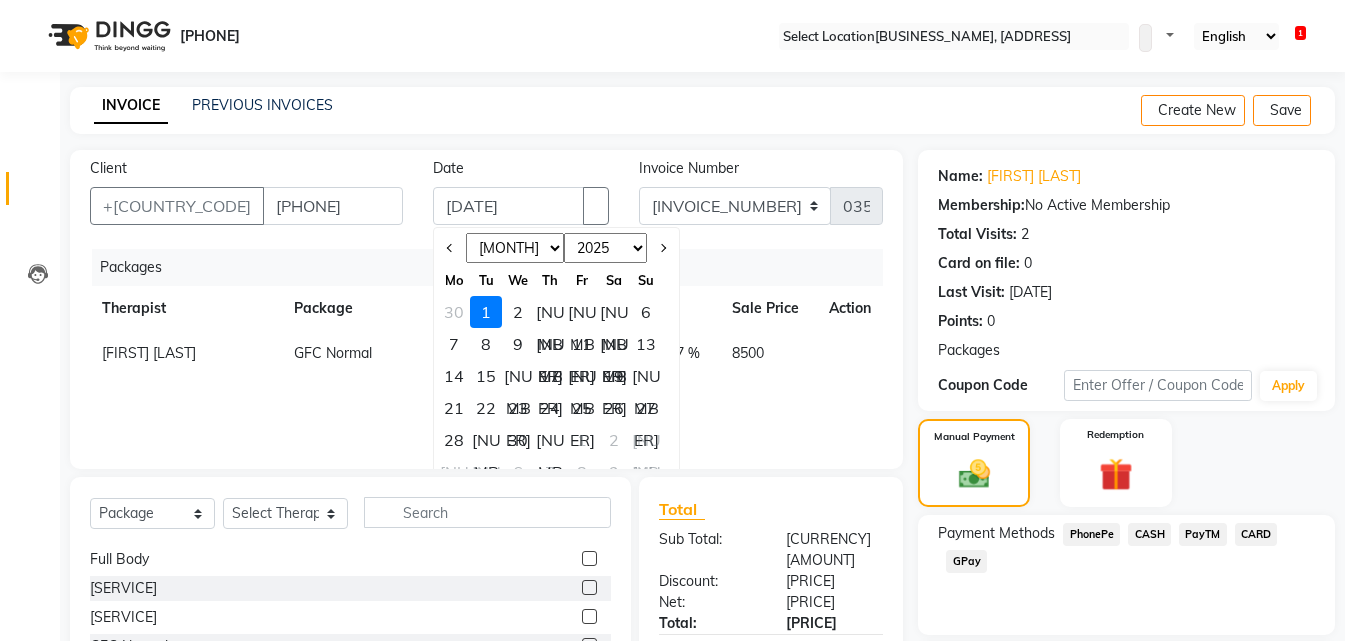 click on "Jan Feb Mar Apr May Jun Jul Aug Sep Oct Nov Dec" at bounding box center [515, 248] 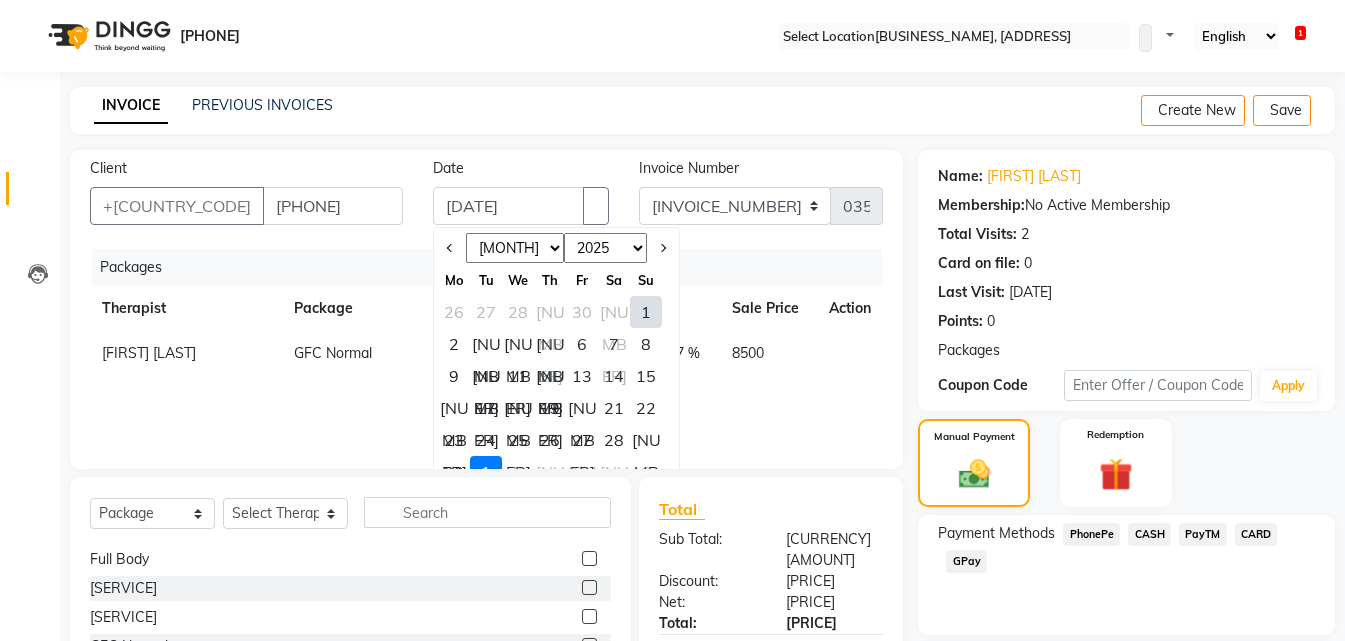 click on "1" at bounding box center [486, 472] 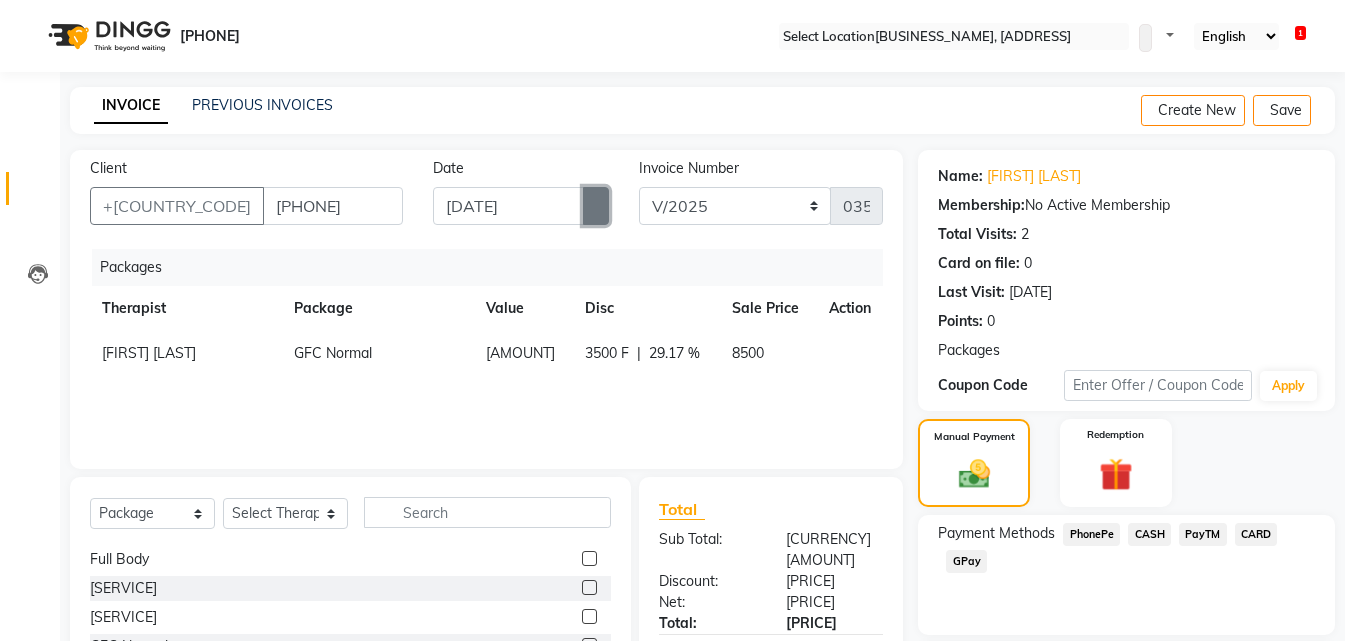 click at bounding box center [596, 206] 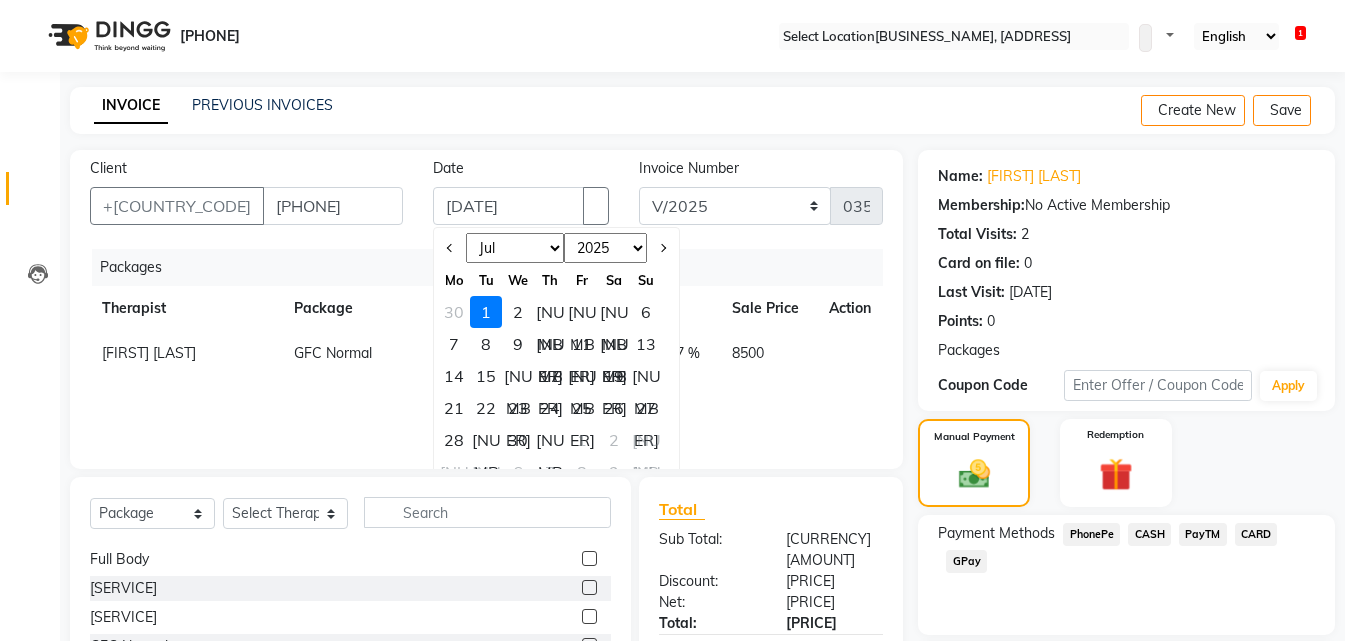 click on "Jan Feb Mar Apr May Jun Jul Aug Sep Oct Nov Dec" at bounding box center [515, 248] 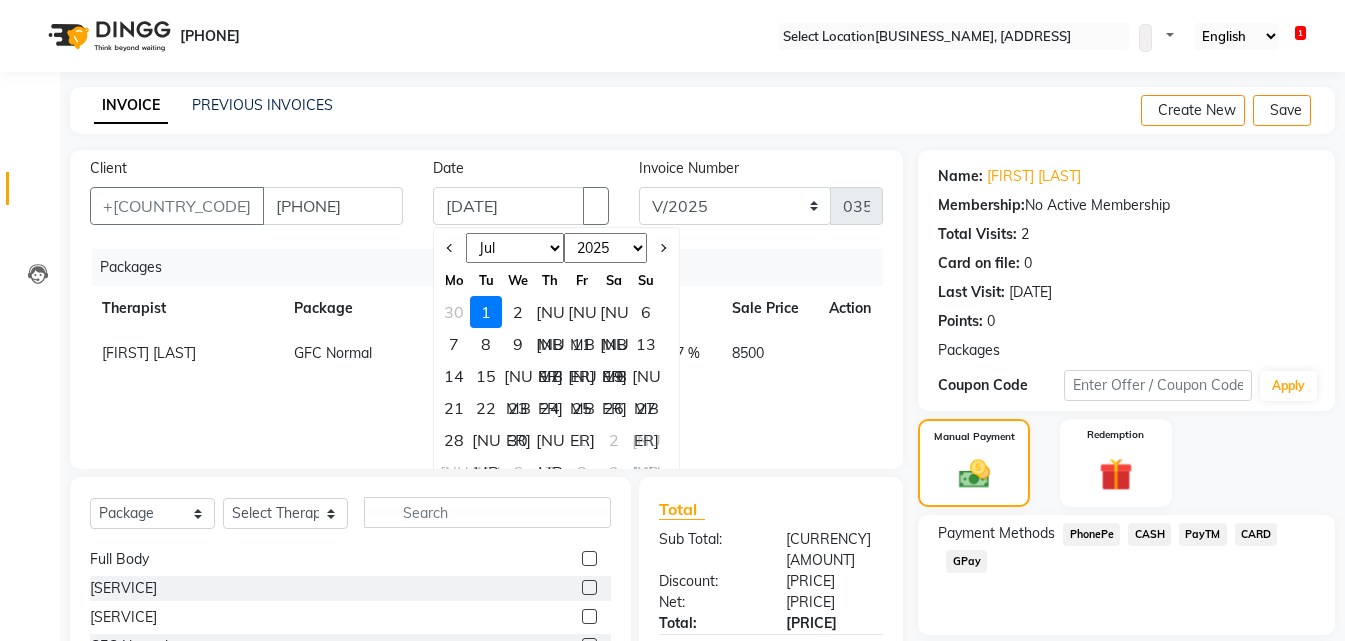 select on "6" 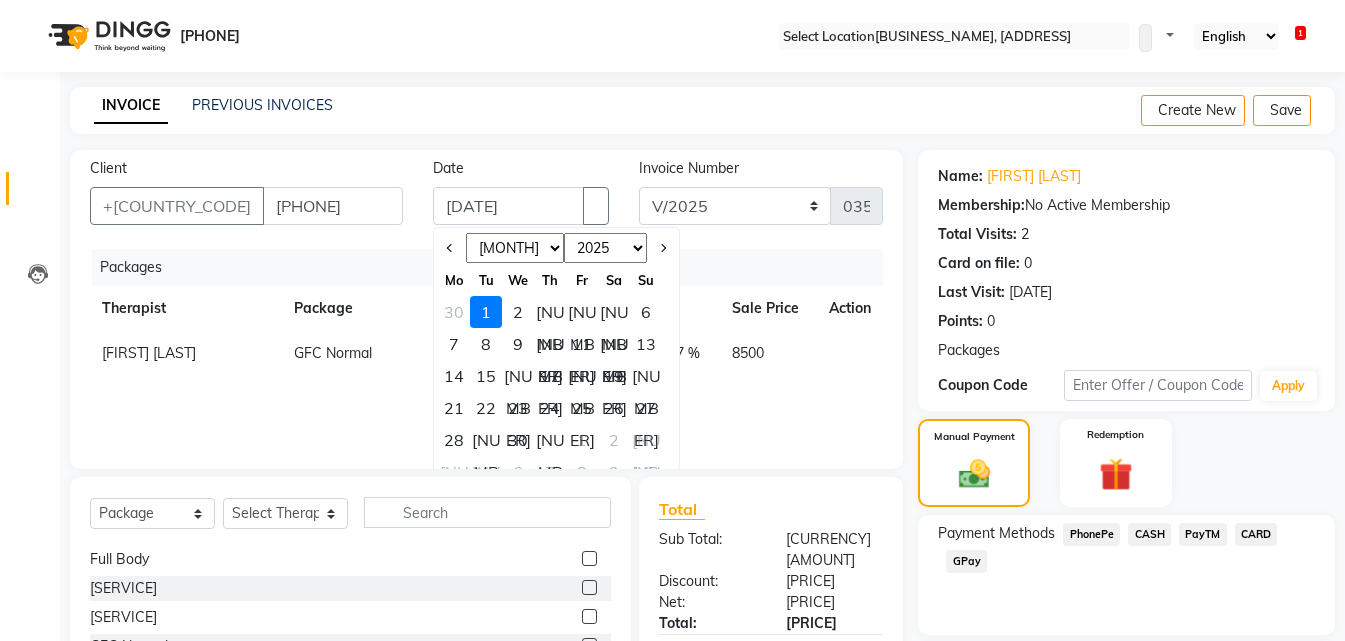 click on "Jan Feb Mar Apr May Jun Jul Aug Sep Oct Nov Dec" at bounding box center (515, 248) 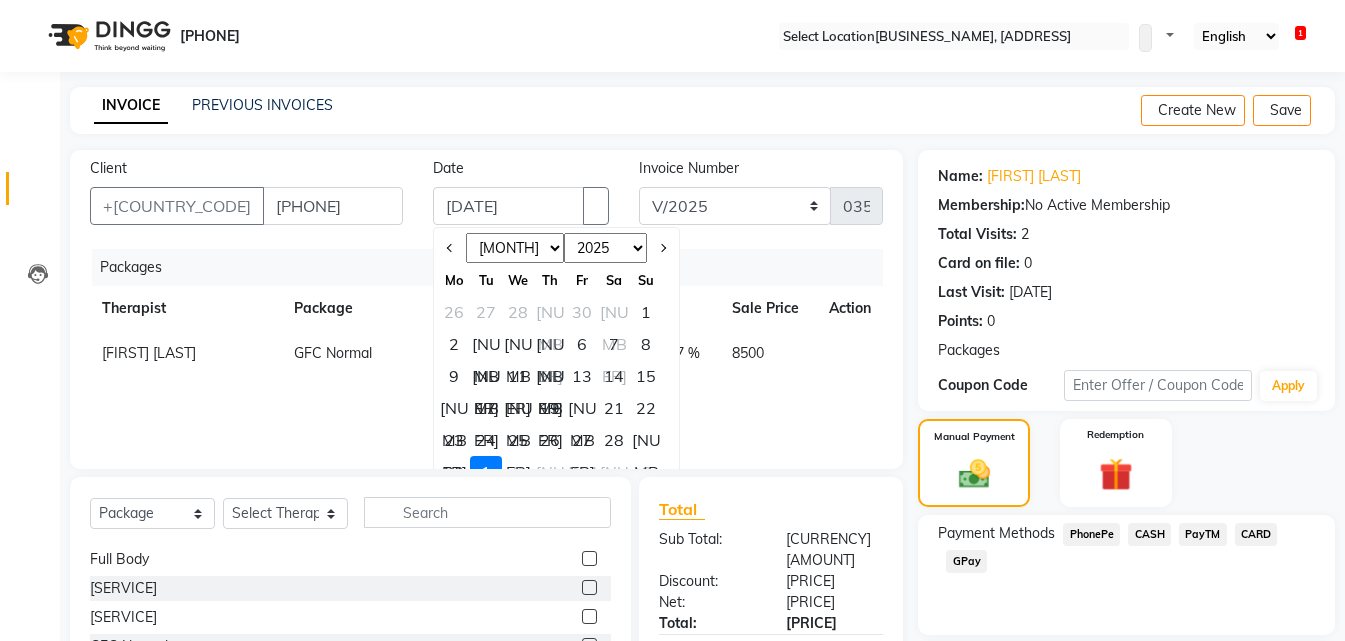 click on "30" at bounding box center (454, 472) 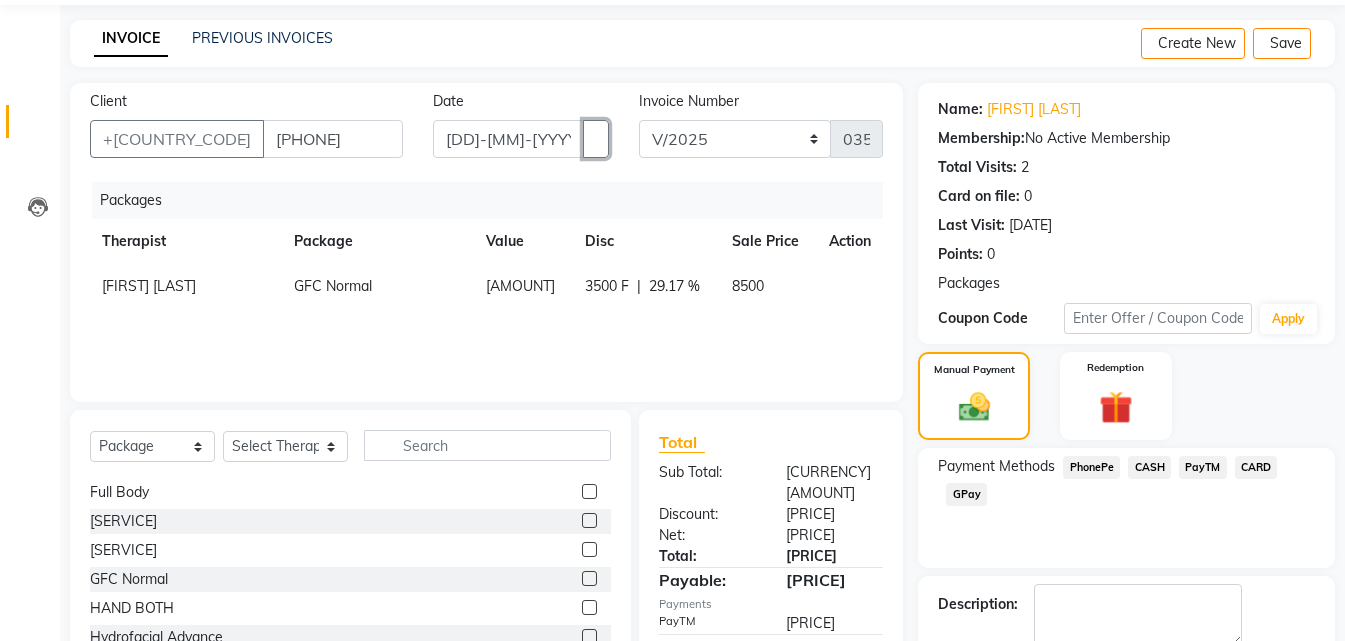 scroll, scrollTop: 181, scrollLeft: 0, axis: vertical 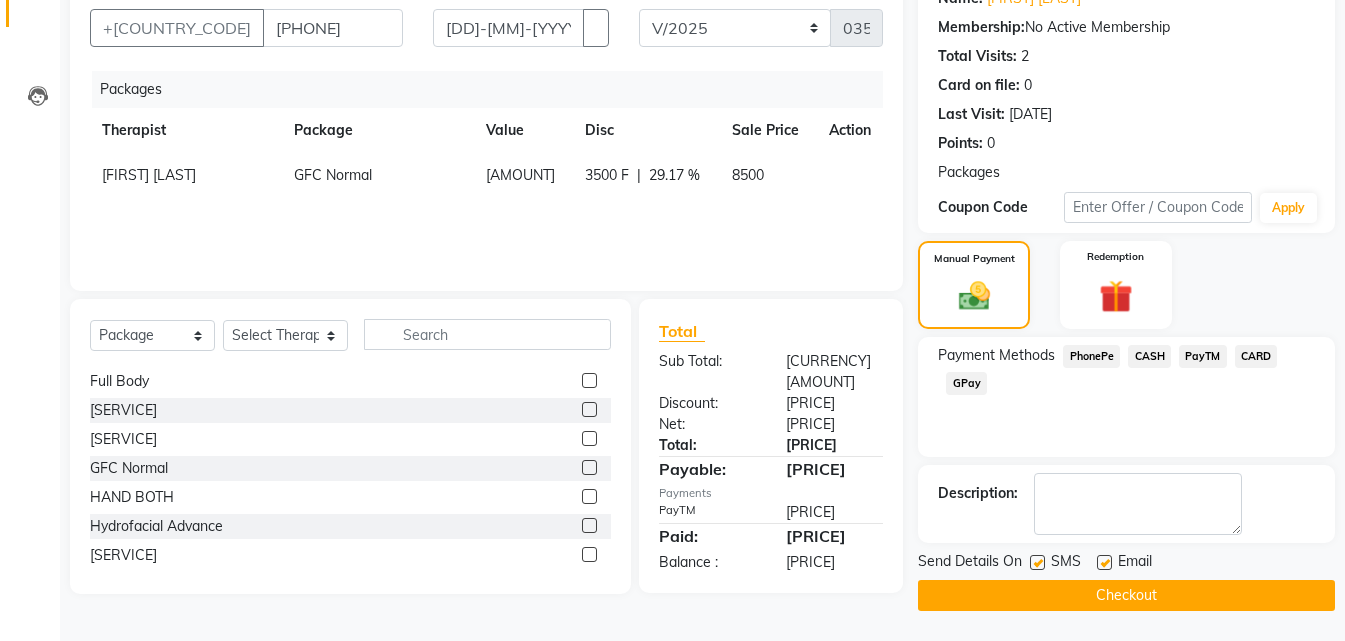 click on "PayTM" at bounding box center (1091, 356) 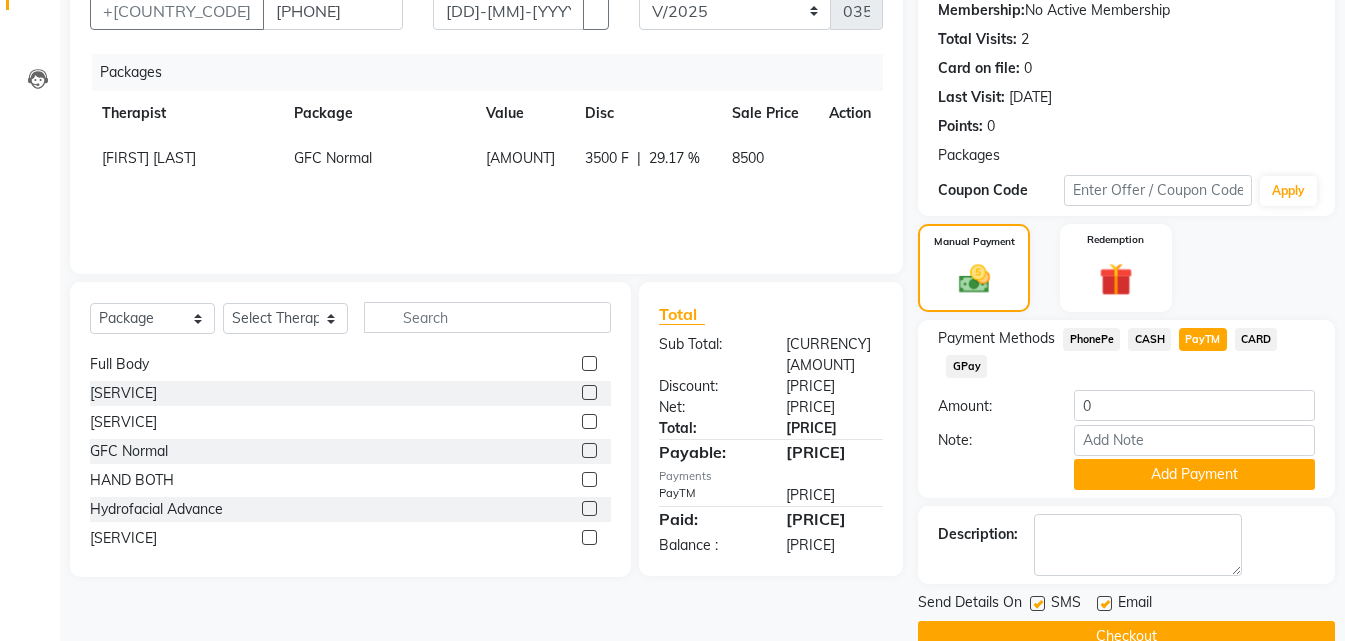 scroll, scrollTop: 237, scrollLeft: 0, axis: vertical 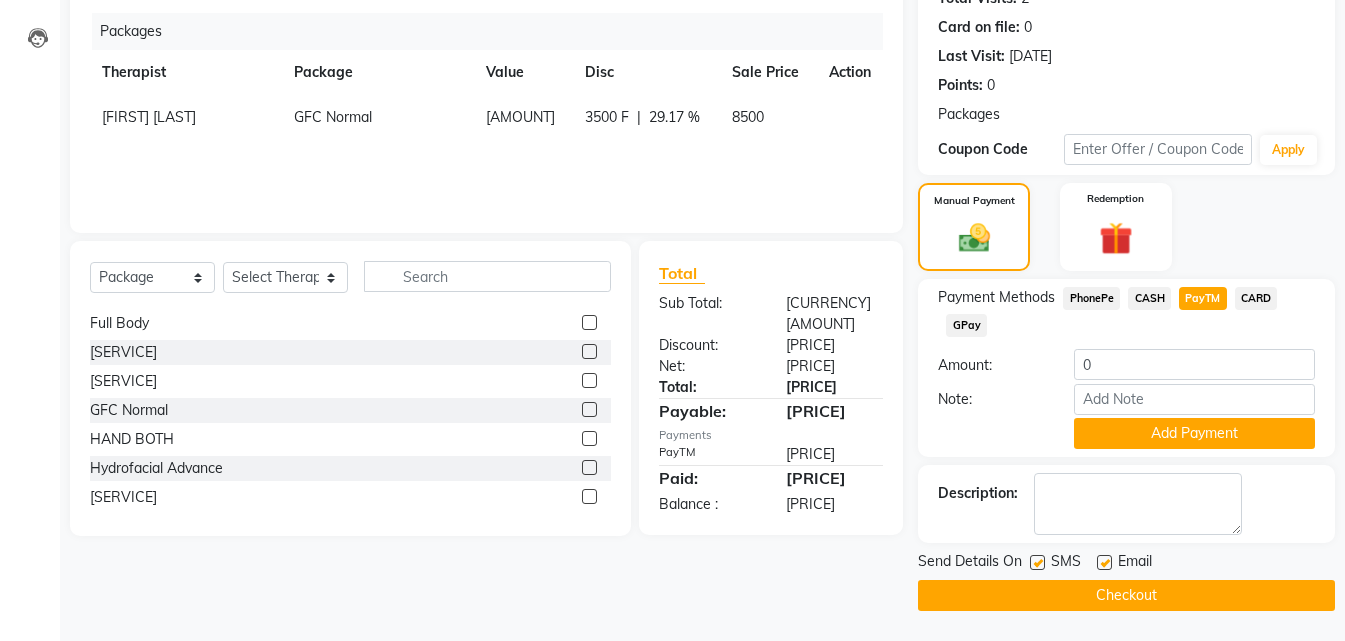 click at bounding box center [1037, 562] 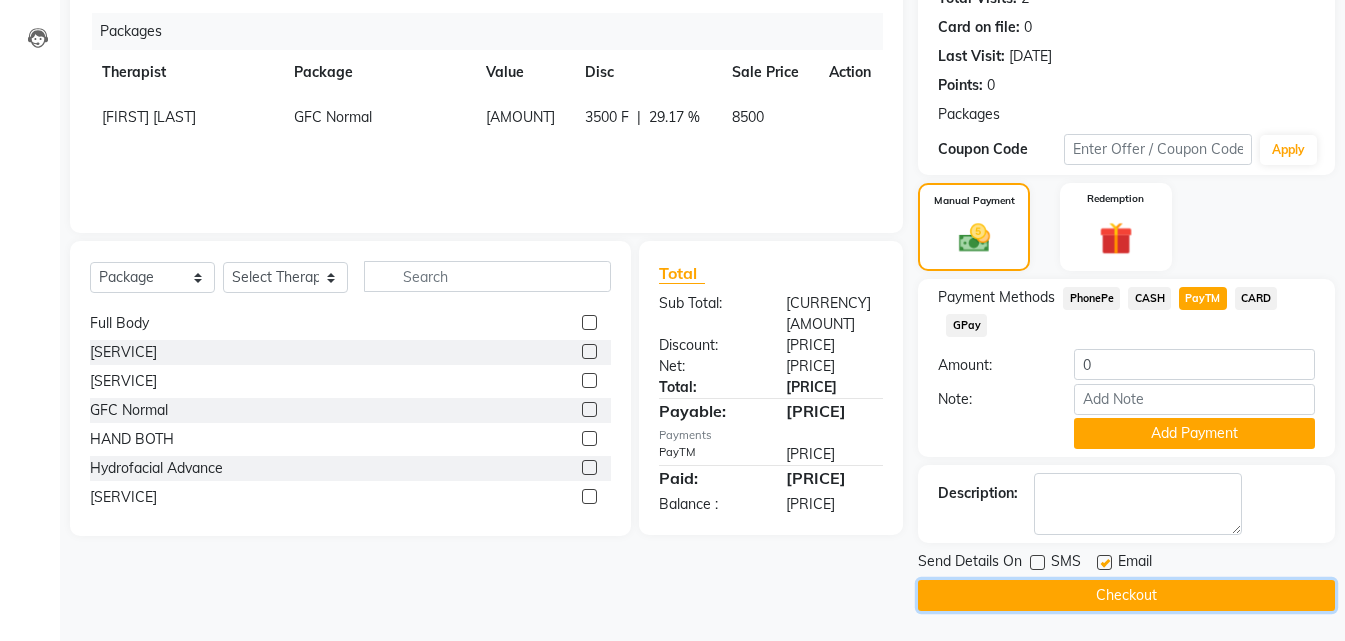 click on "Checkout" at bounding box center (1126, 595) 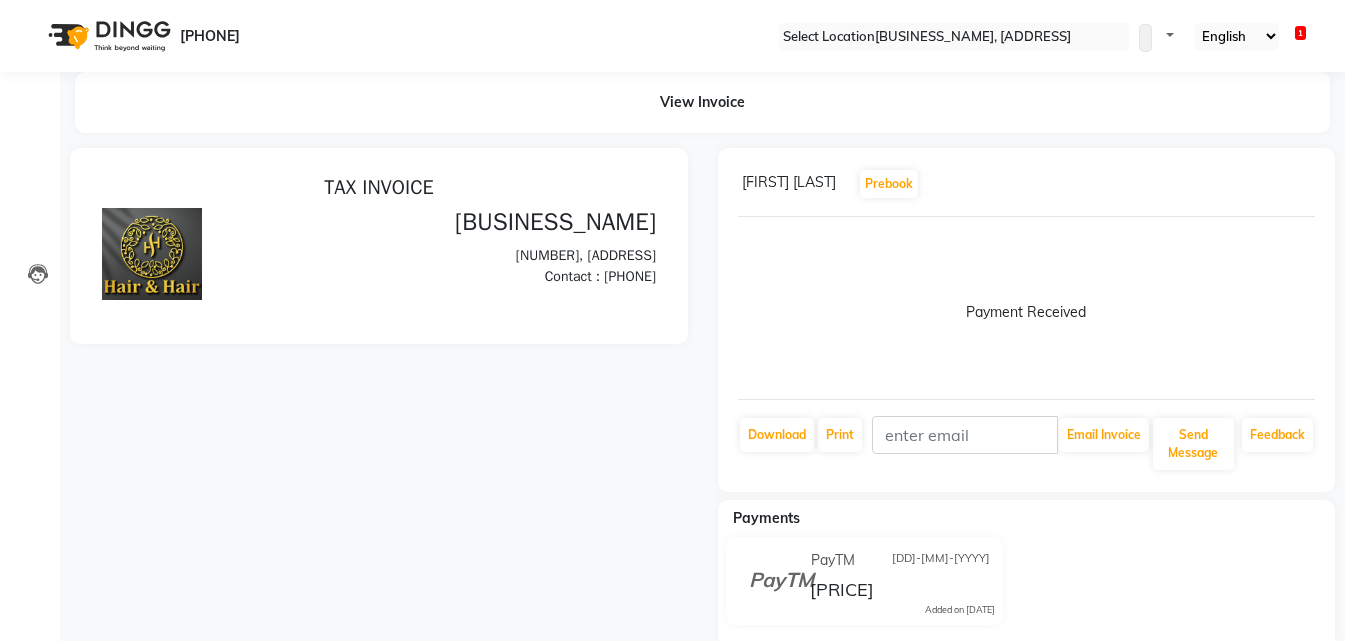 scroll, scrollTop: 0, scrollLeft: 0, axis: both 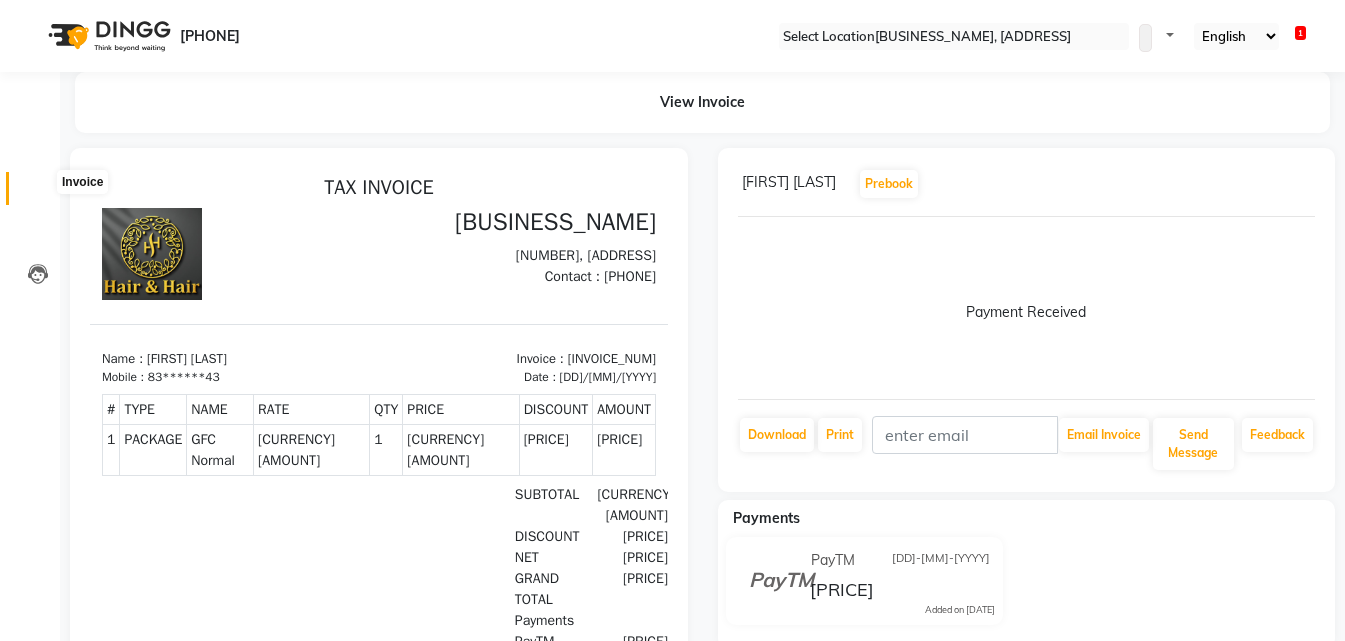 click at bounding box center (38, 193) 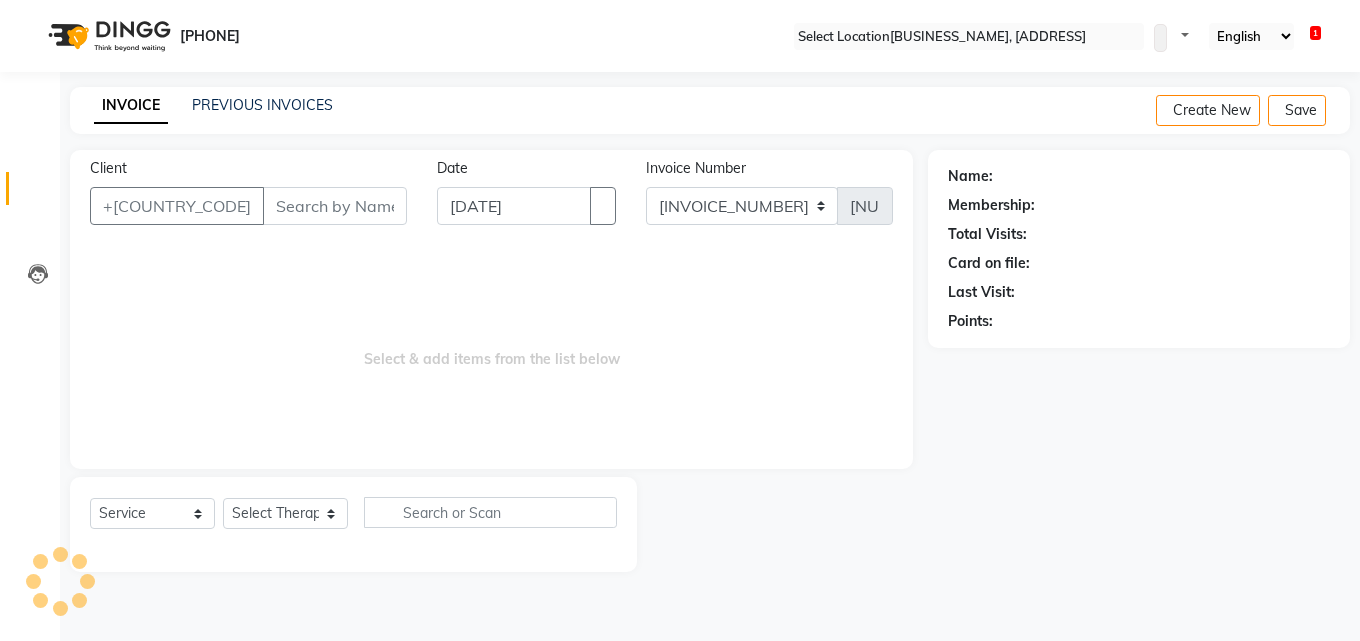 click on "Client" at bounding box center (335, 206) 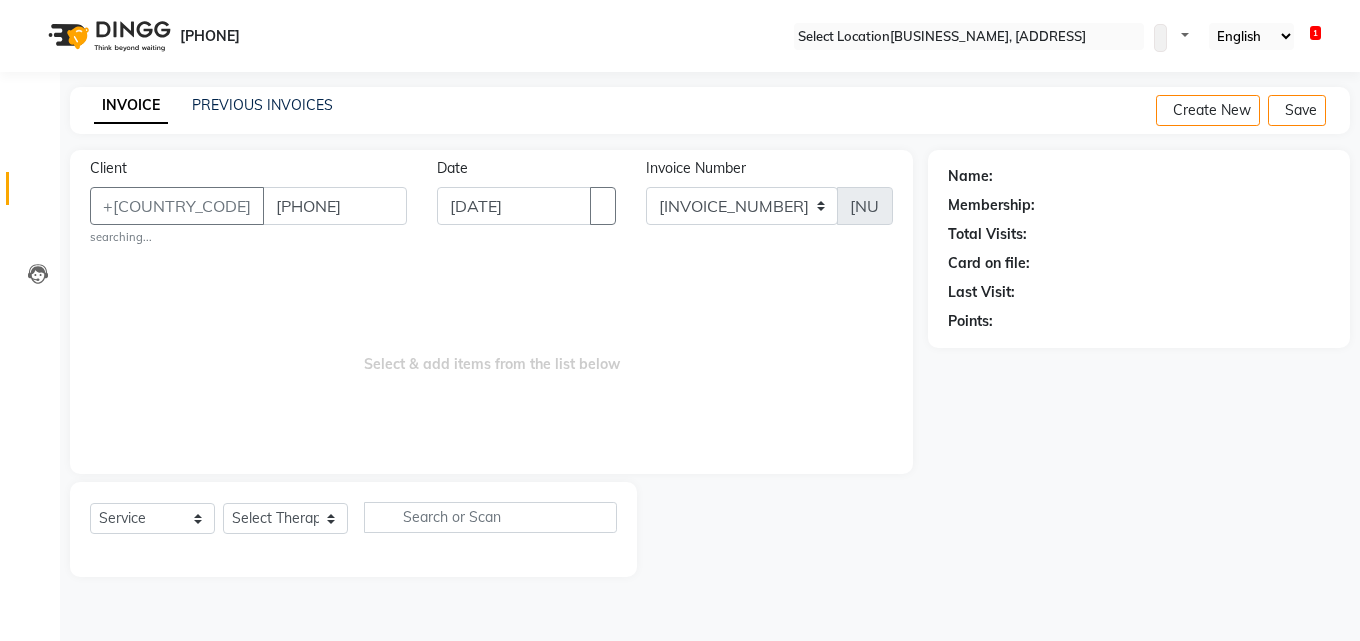 type on "[PHONE]" 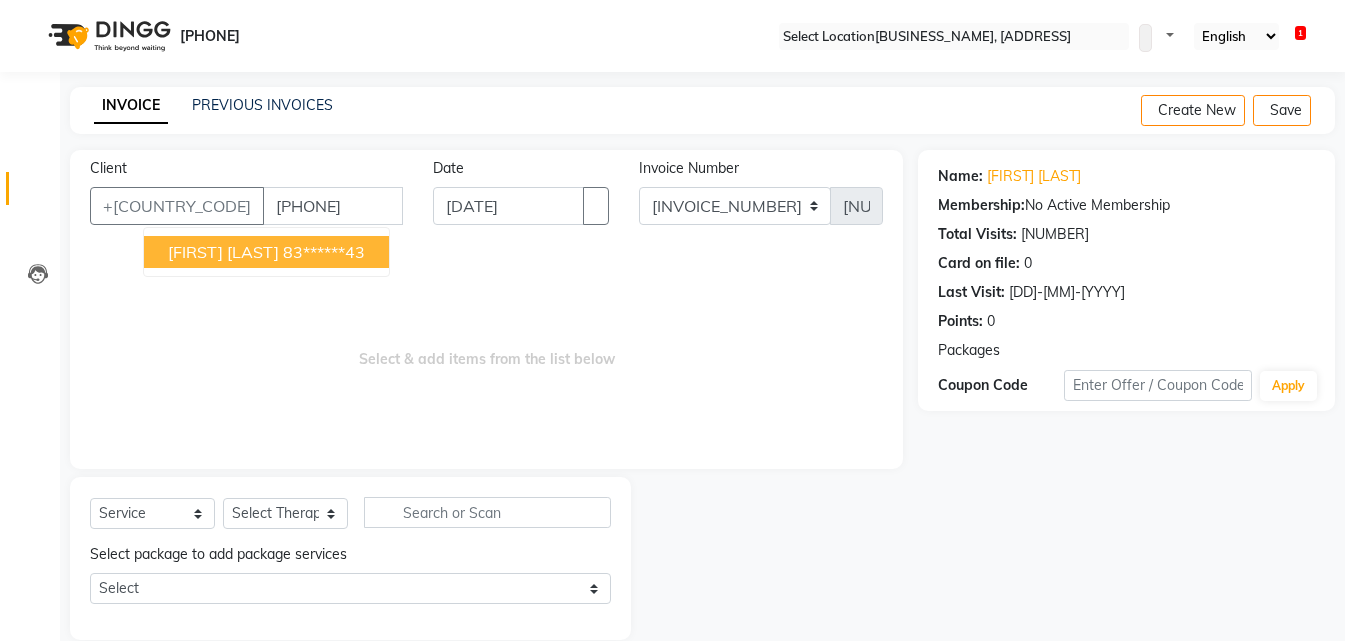 click on "[FIRST] [LAST]" at bounding box center (223, 252) 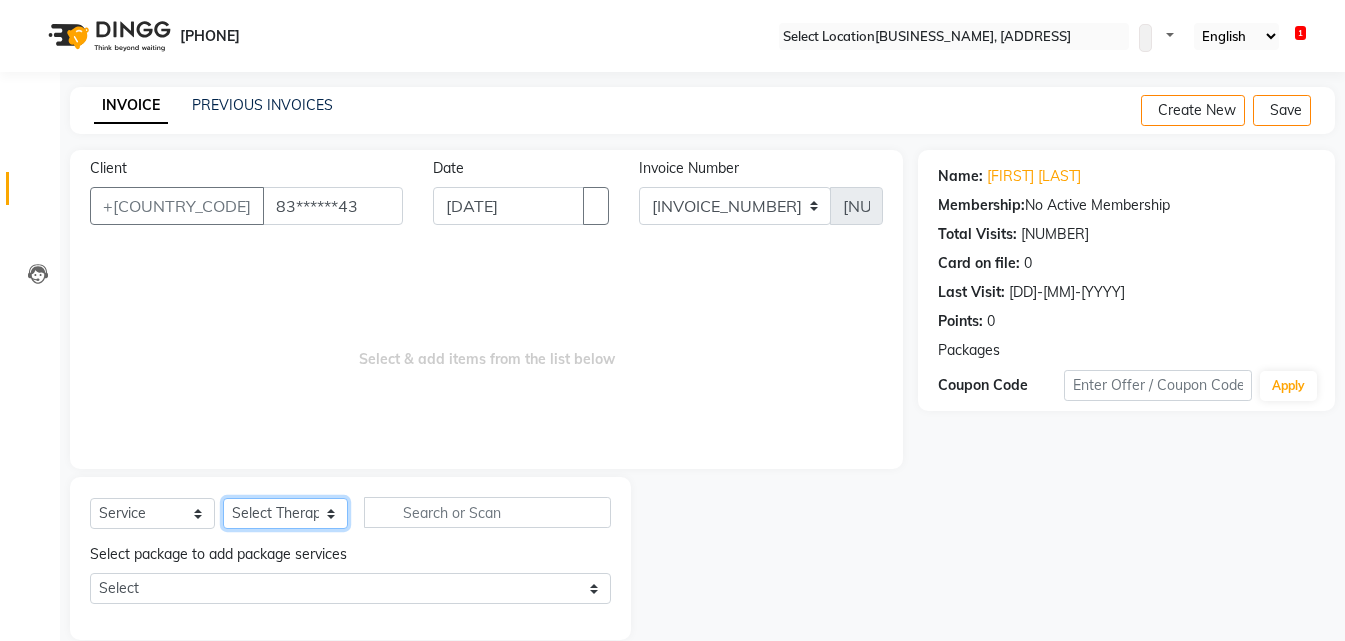click on "Select Therapist [FIRST] [LAST]  [FIRST] [LAST]  [FIRST] [LAST] Frontdesk [FIRST] [LAST]  [FIRST] [LAST] [FIRST] [LAST] [FIRST] [LAST]" at bounding box center (285, 513) 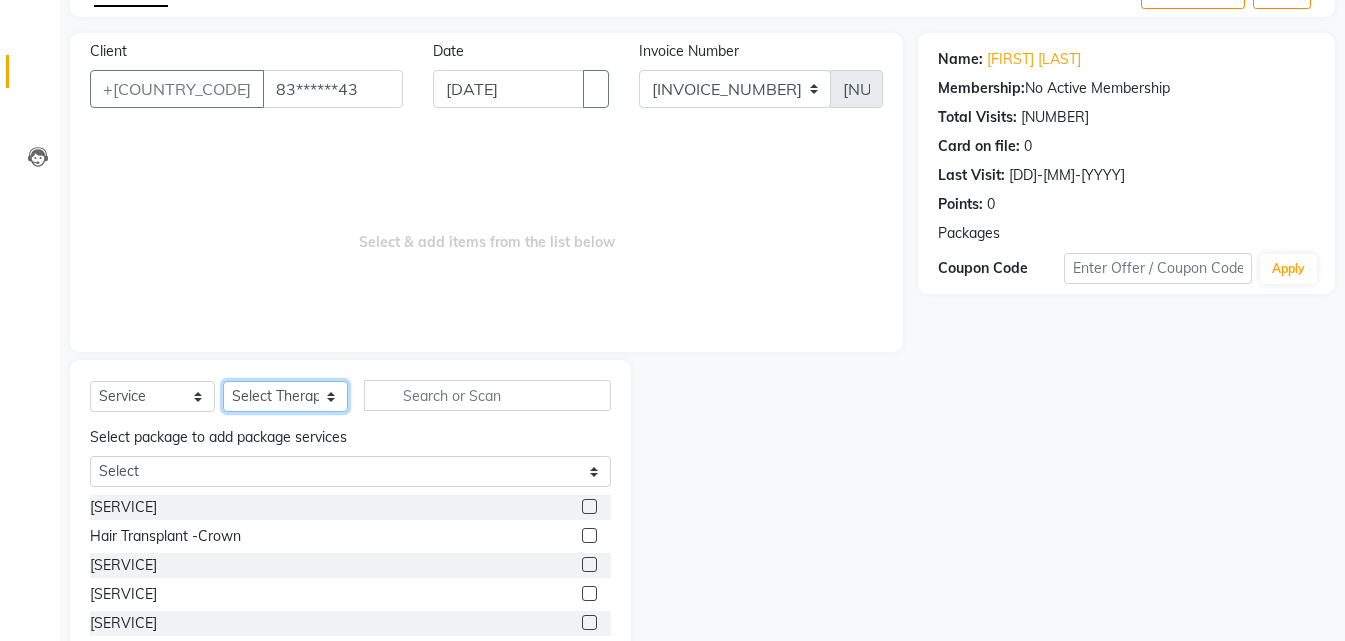 scroll, scrollTop: 227, scrollLeft: 0, axis: vertical 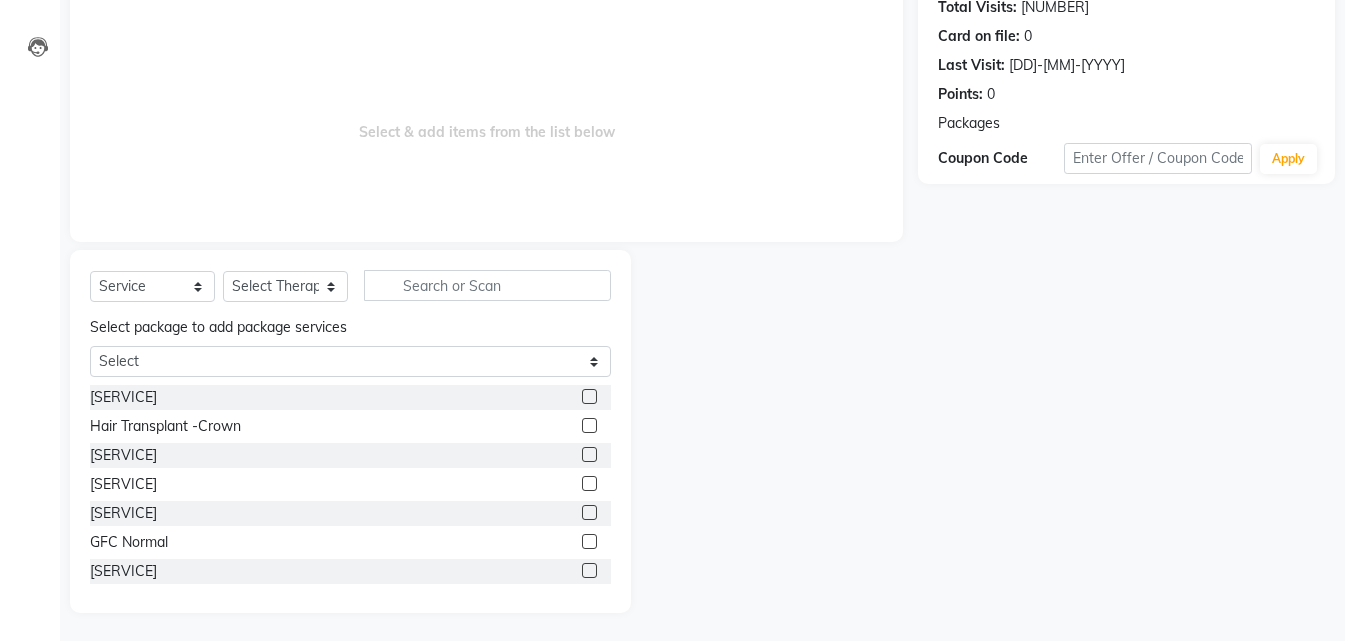 click at bounding box center [589, 541] 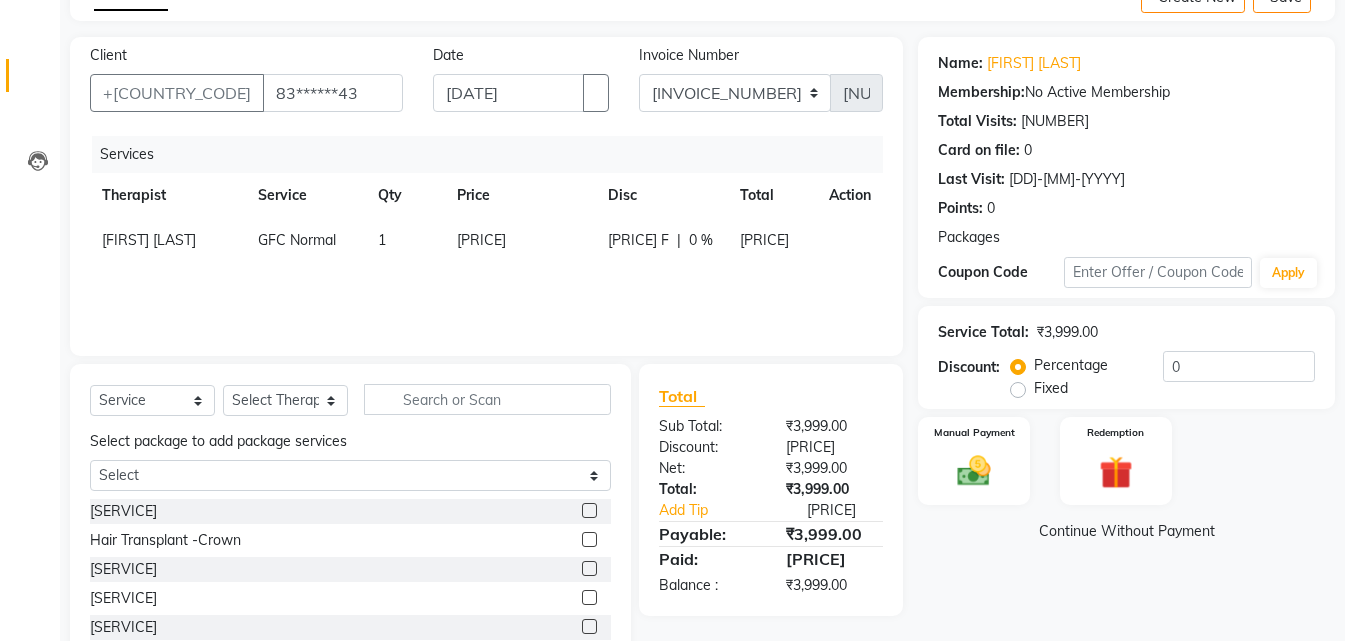 scroll, scrollTop: 0, scrollLeft: 0, axis: both 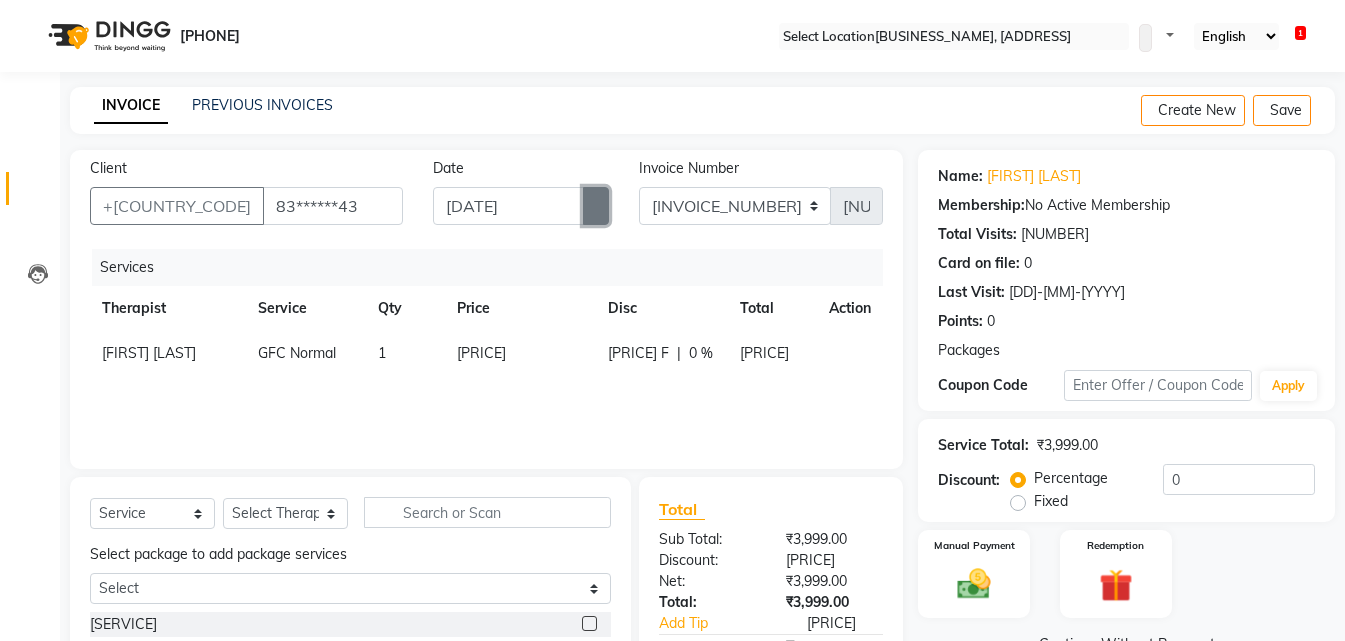 click at bounding box center [596, 206] 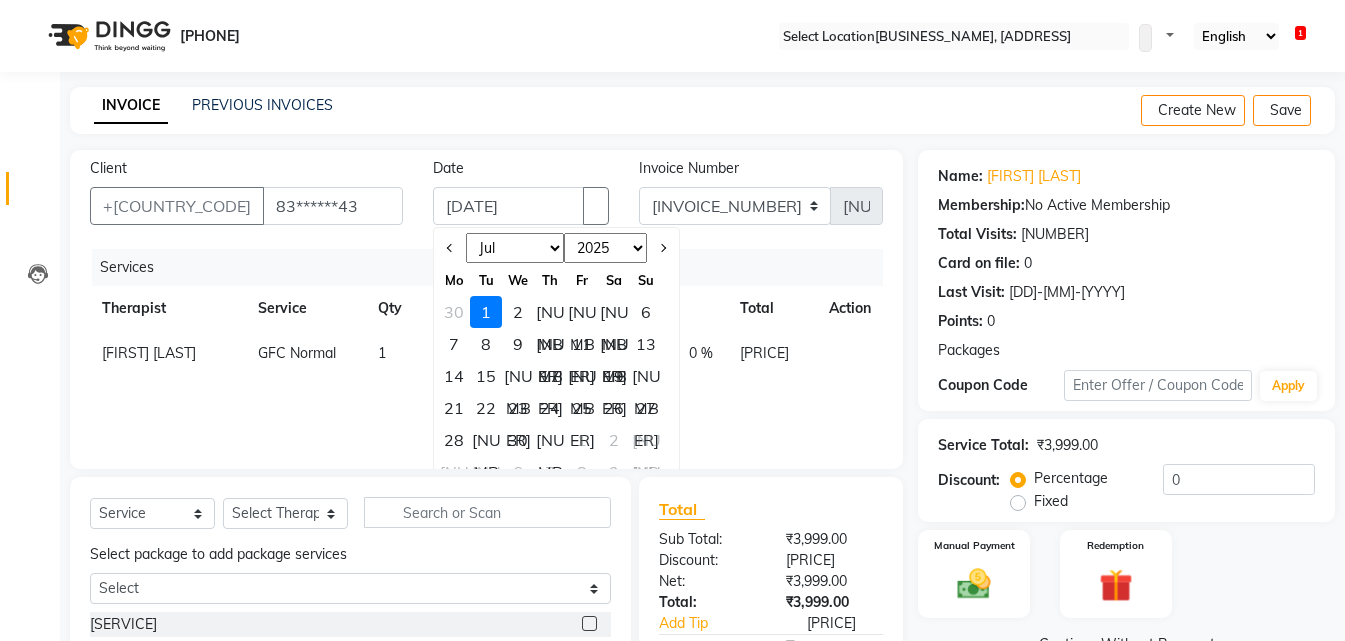 click on "Jan Feb Mar Apr May Jun Jul Aug Sep Oct Nov Dec" at bounding box center [515, 248] 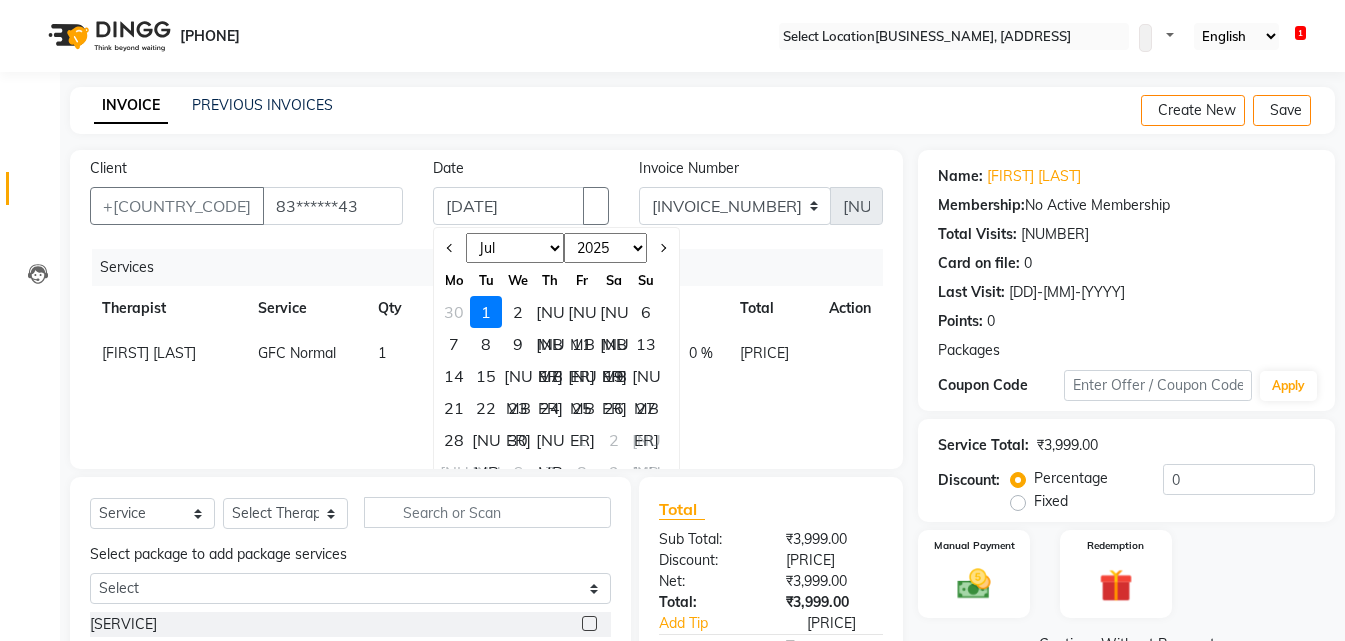 select on "6" 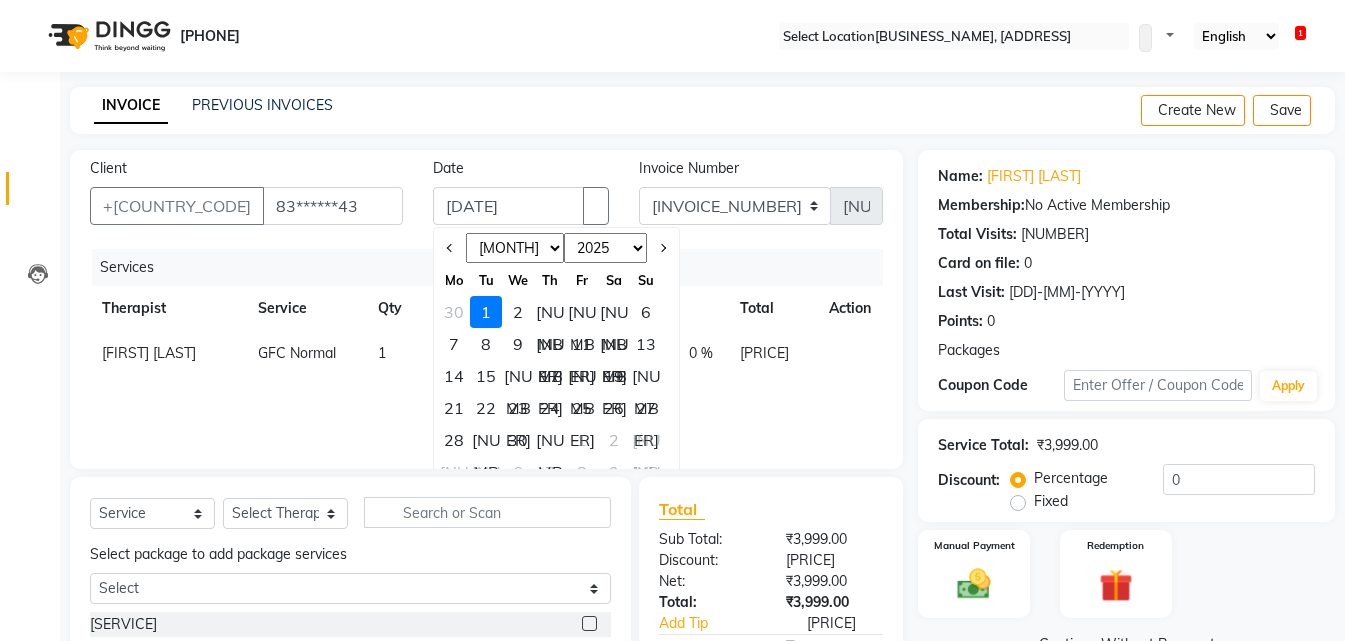 click on "Jan Feb Mar Apr May Jun Jul Aug Sep Oct Nov Dec" at bounding box center [515, 248] 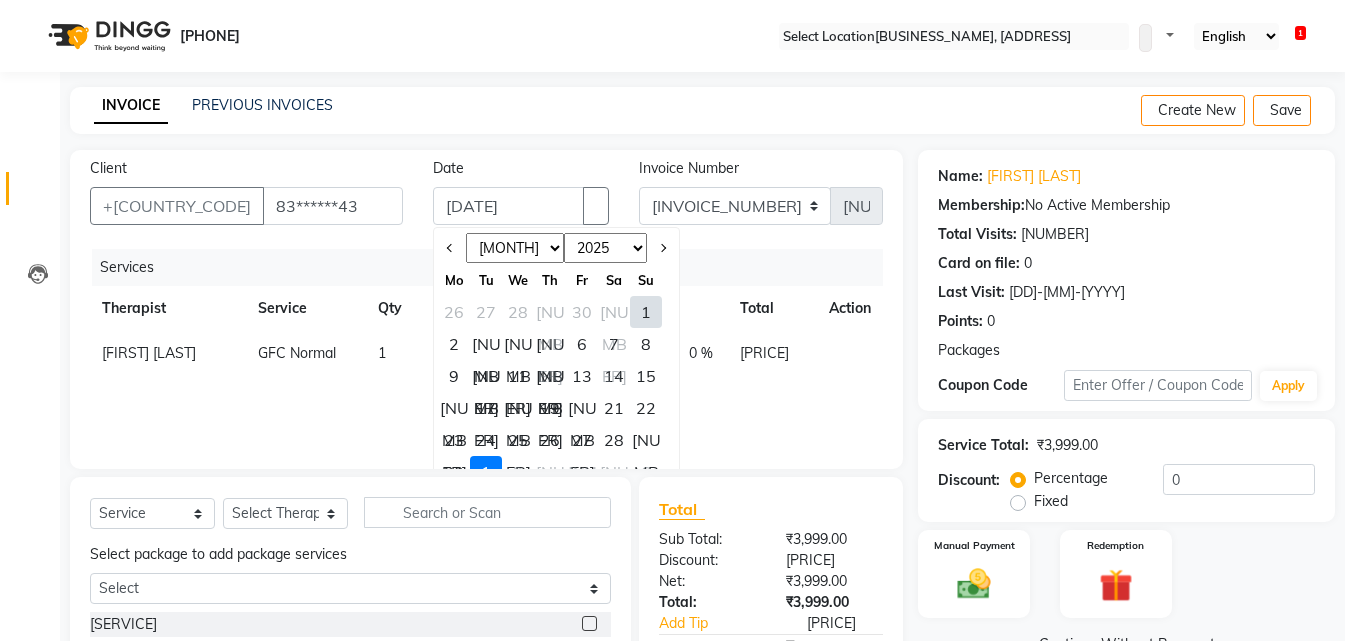 click on "30" at bounding box center (454, 472) 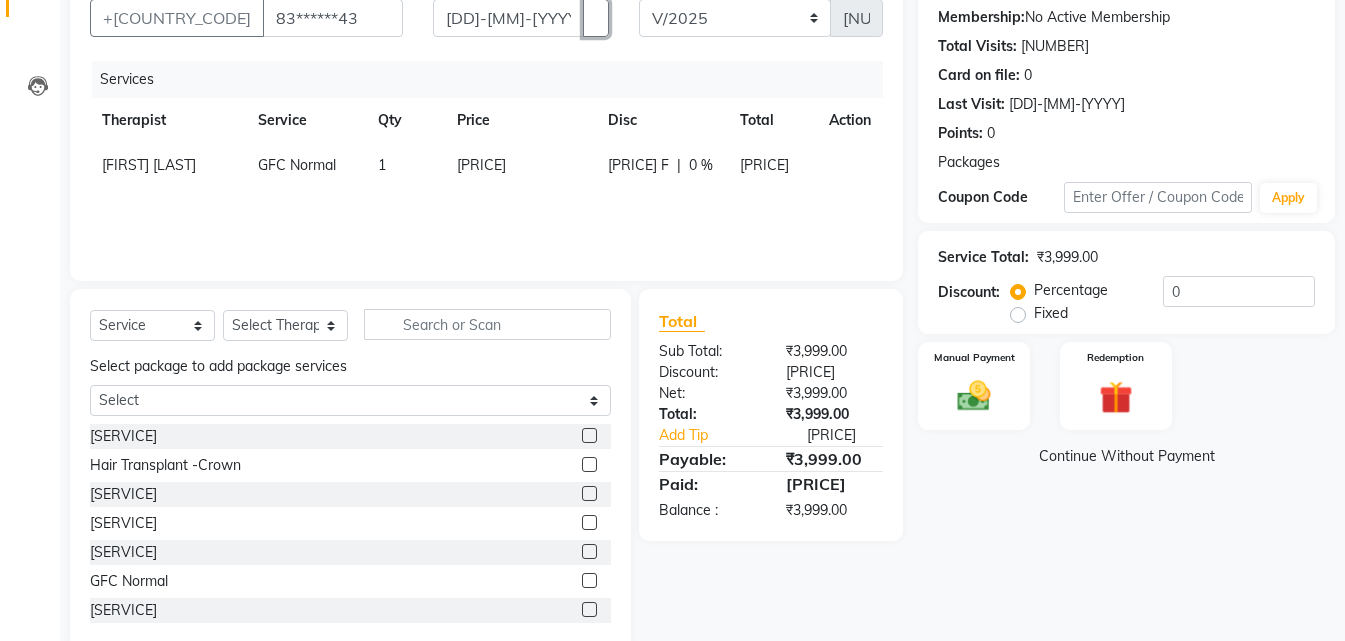 scroll, scrollTop: 227, scrollLeft: 0, axis: vertical 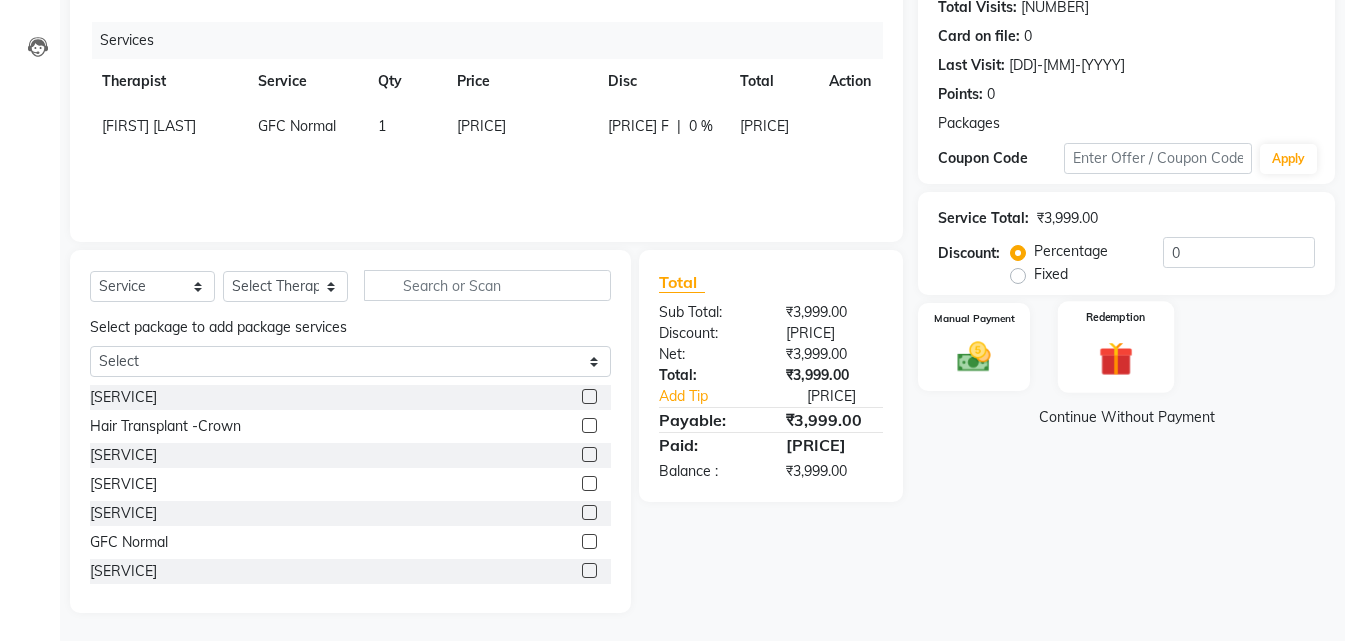 click at bounding box center (974, 357) 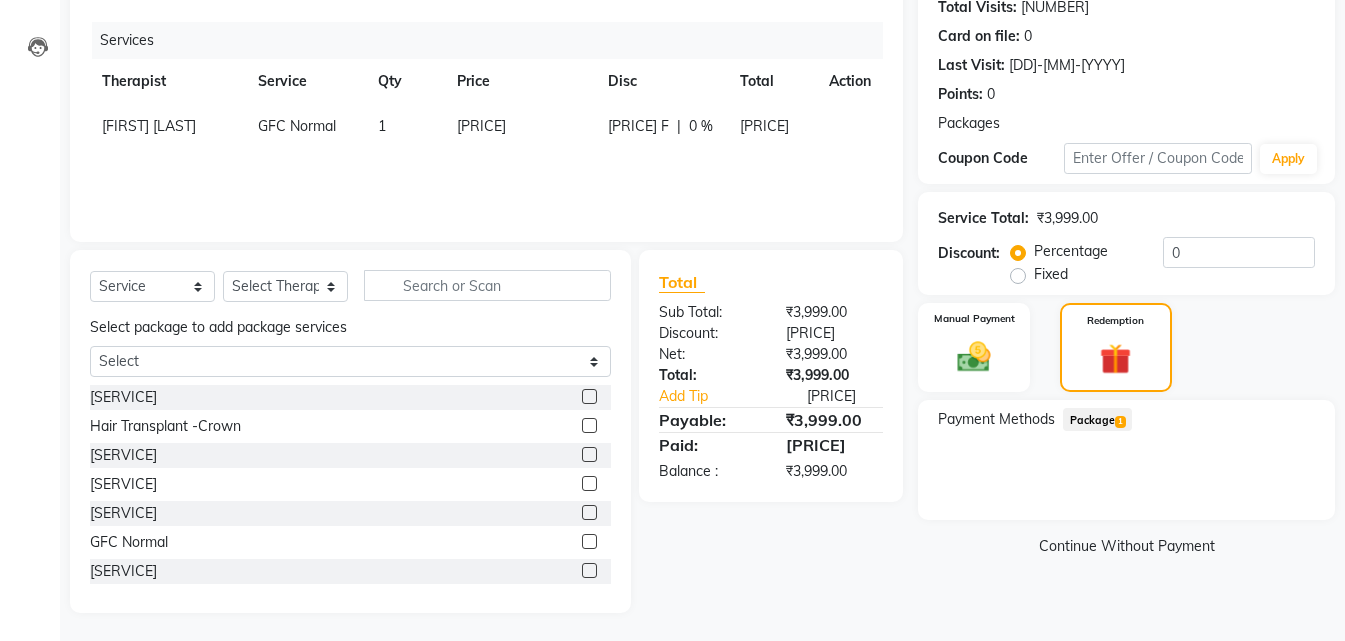 click on "Package  1" at bounding box center [1097, 419] 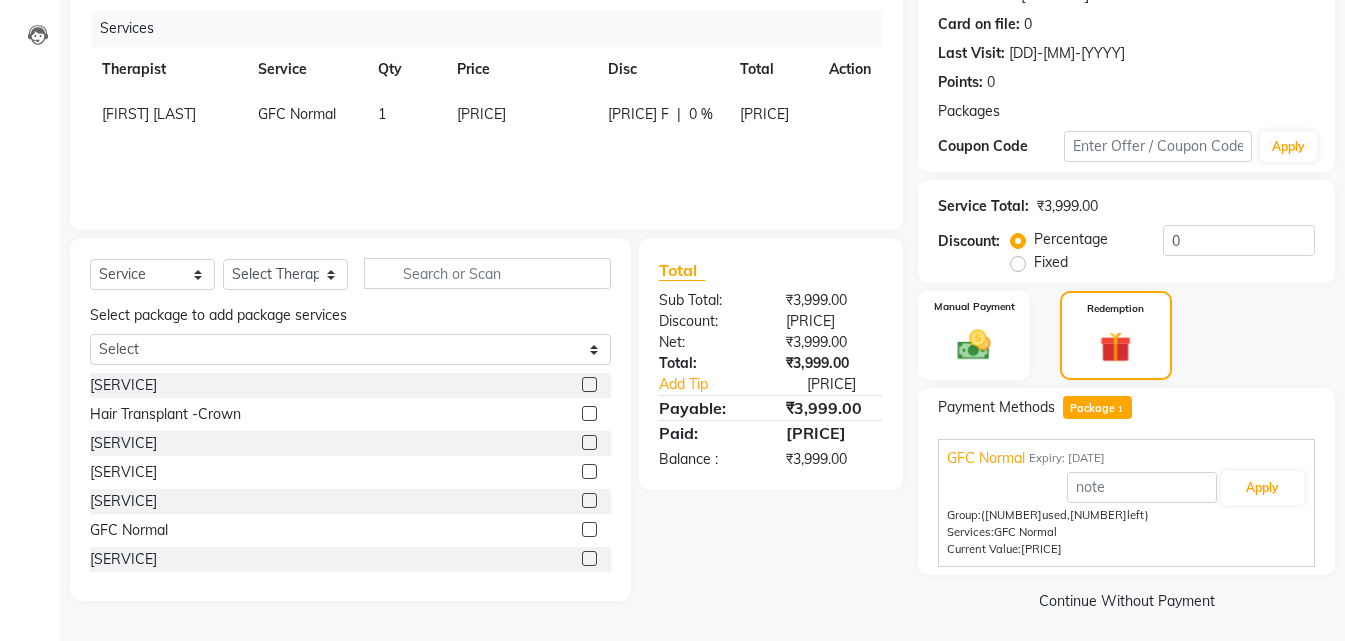 scroll, scrollTop: 251, scrollLeft: 0, axis: vertical 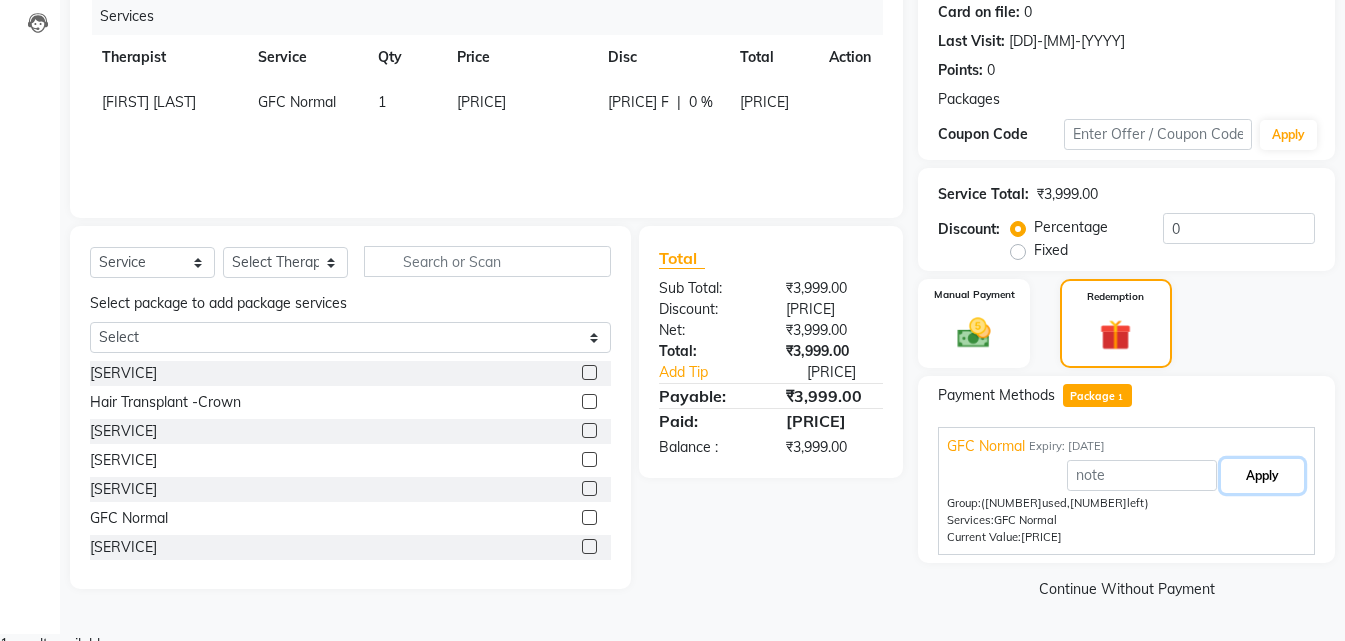 click on "Apply" at bounding box center [1262, 476] 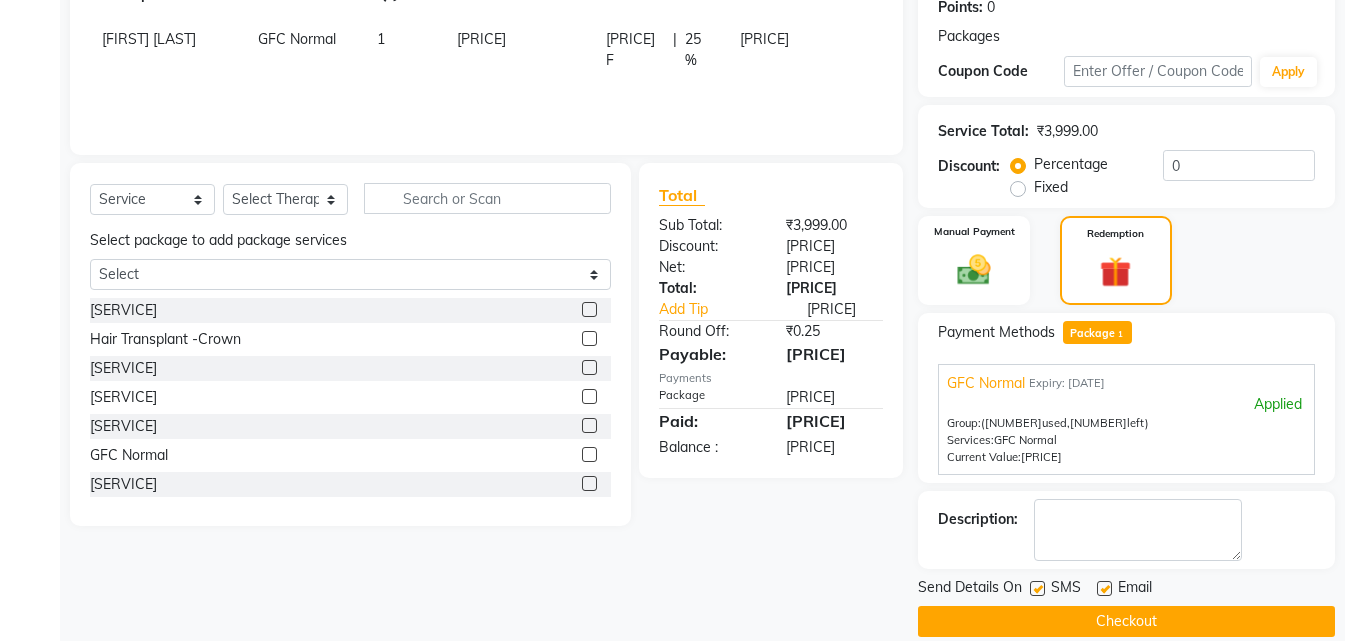 scroll, scrollTop: 347, scrollLeft: 0, axis: vertical 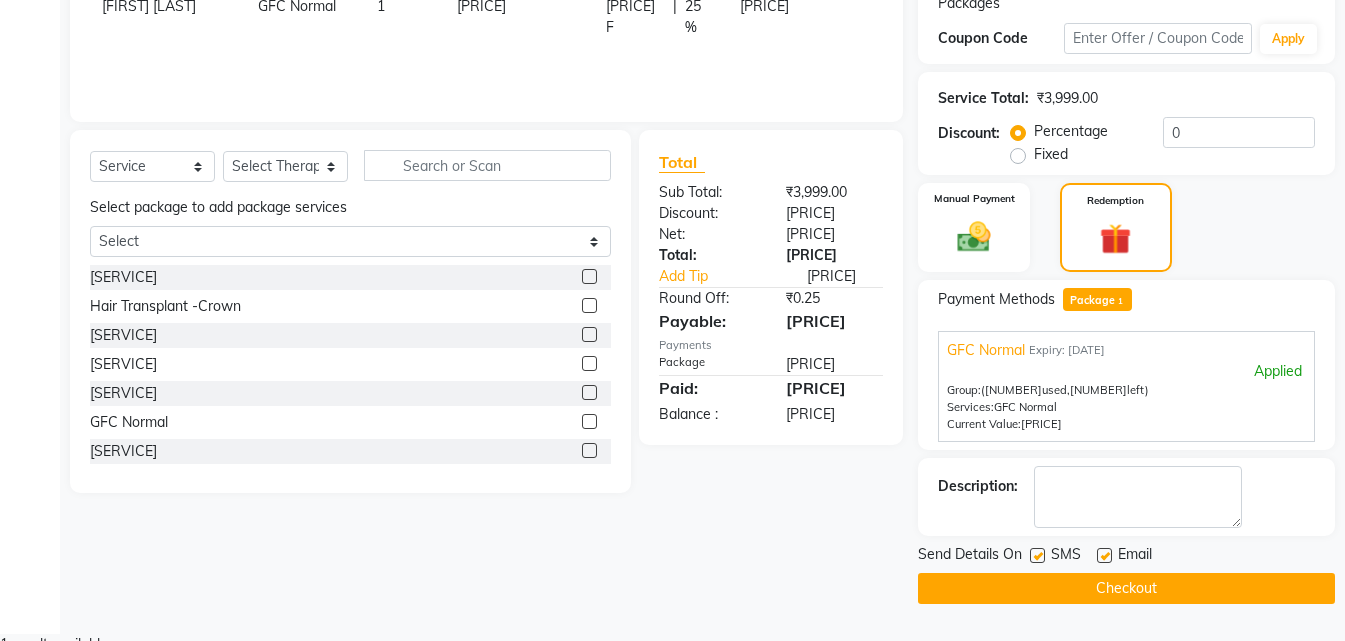 click at bounding box center (1036, 558) 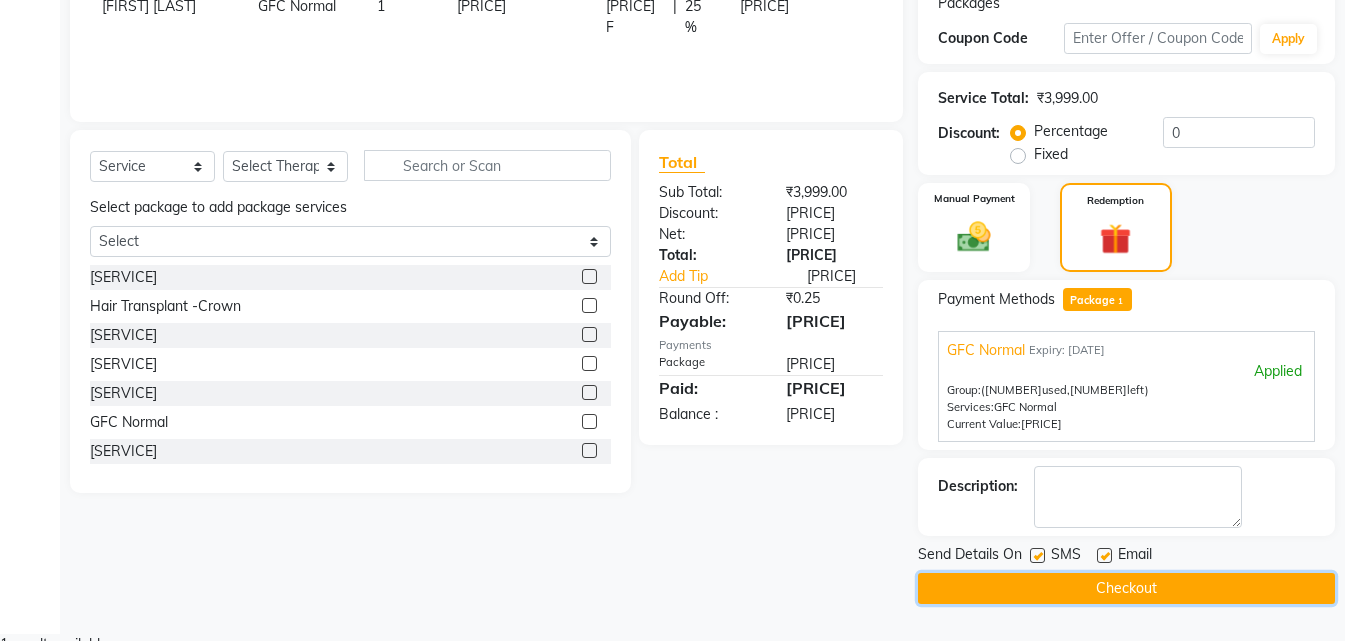 click on "Checkout" at bounding box center [1126, 588] 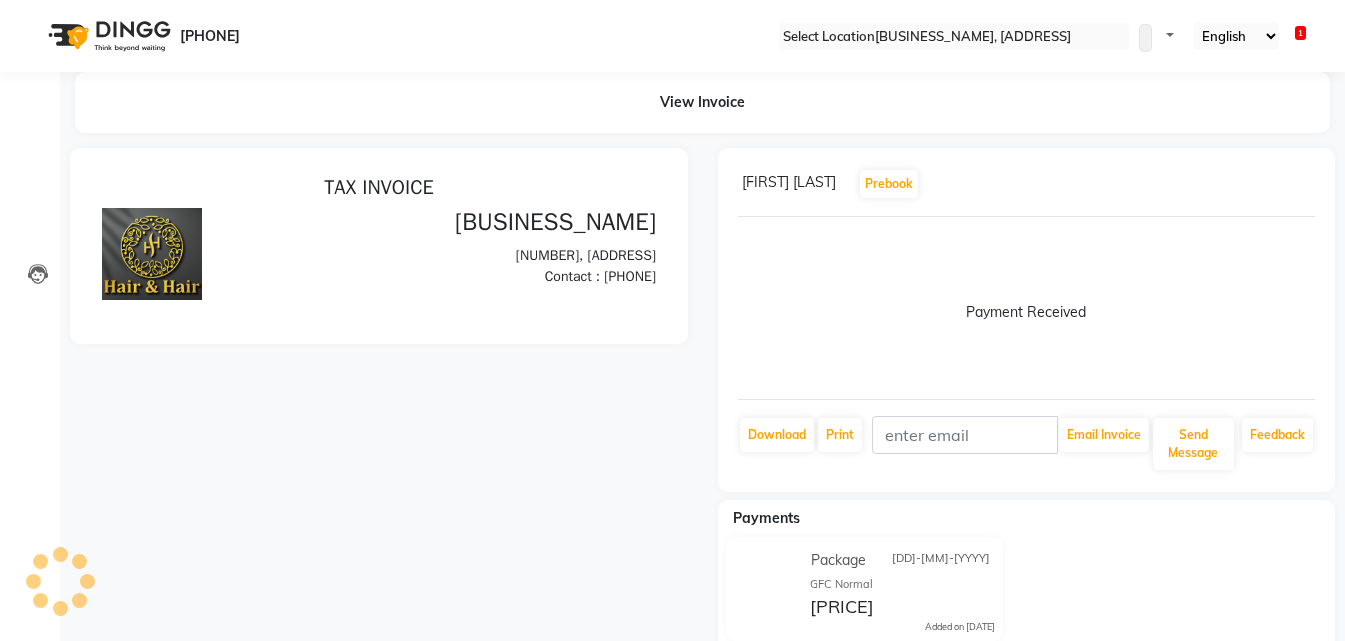 scroll, scrollTop: 0, scrollLeft: 0, axis: both 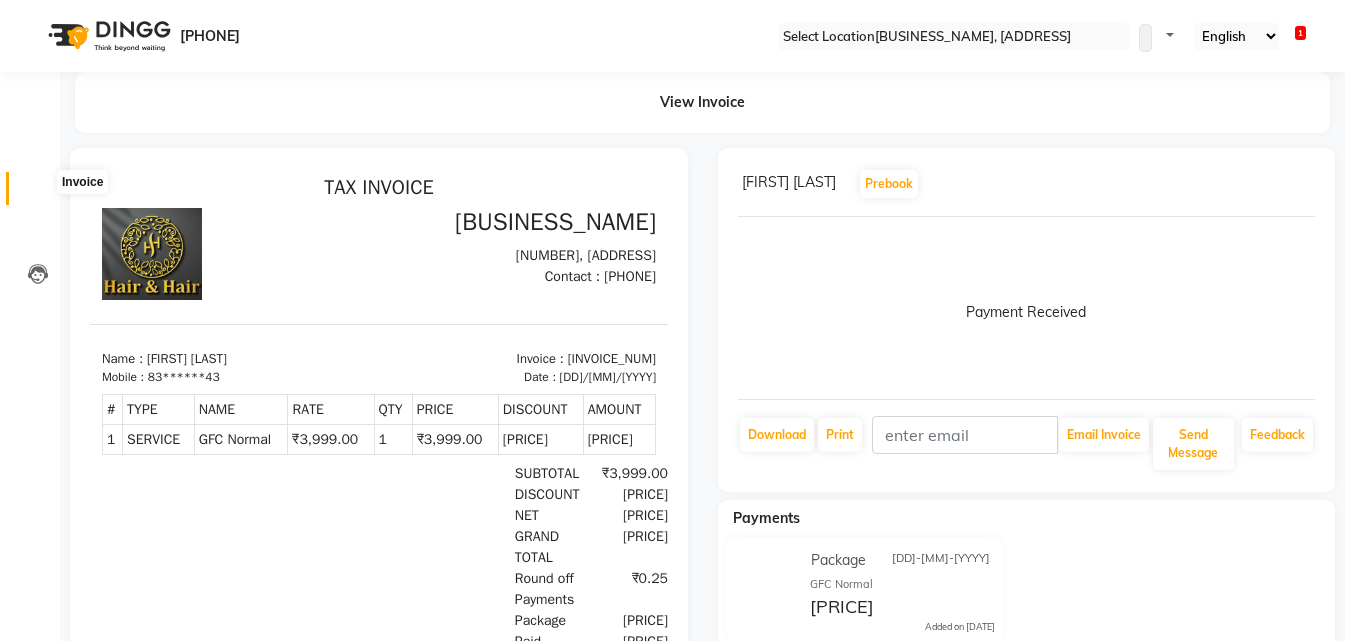 click at bounding box center (37, 193) 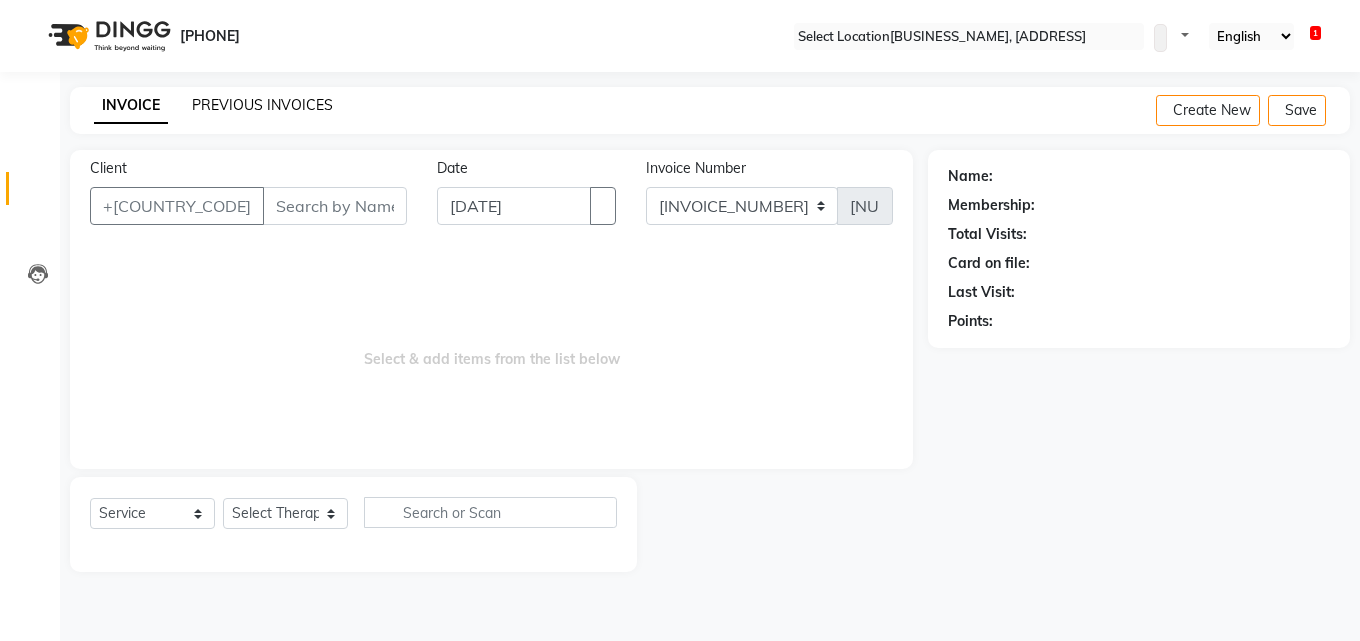 click on "PREVIOUS INVOICES" at bounding box center [262, 105] 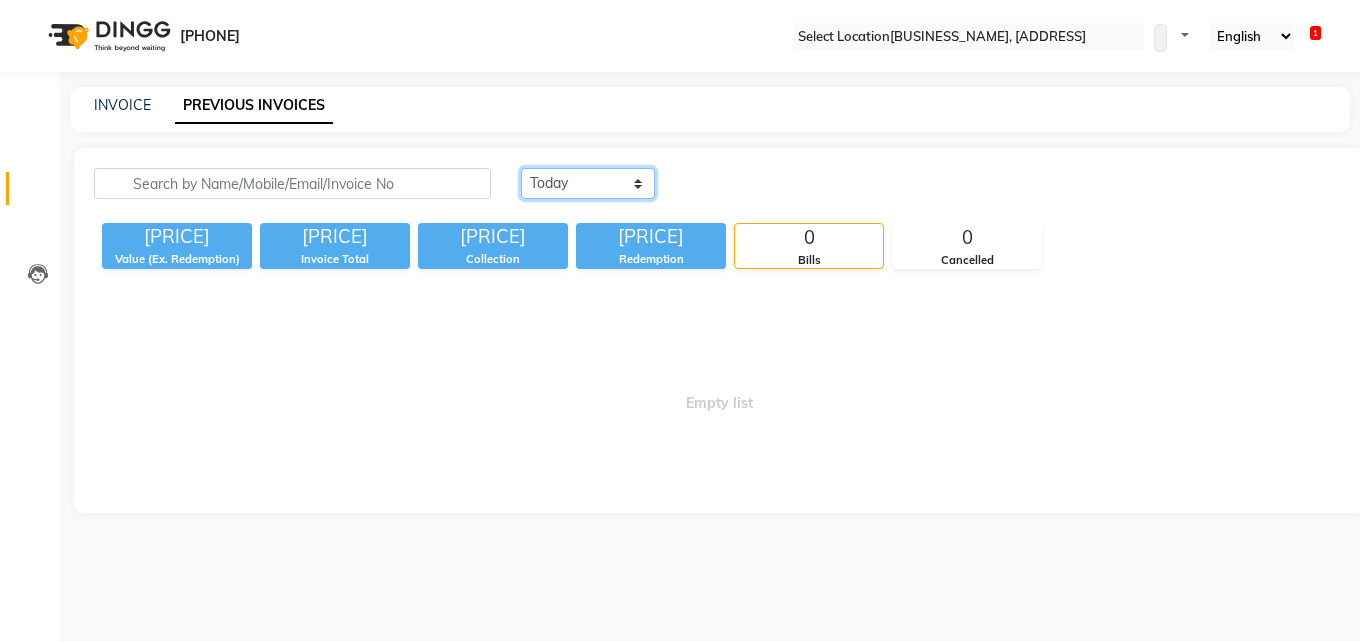 click on "Today Yesterday Custom Range" at bounding box center [588, 183] 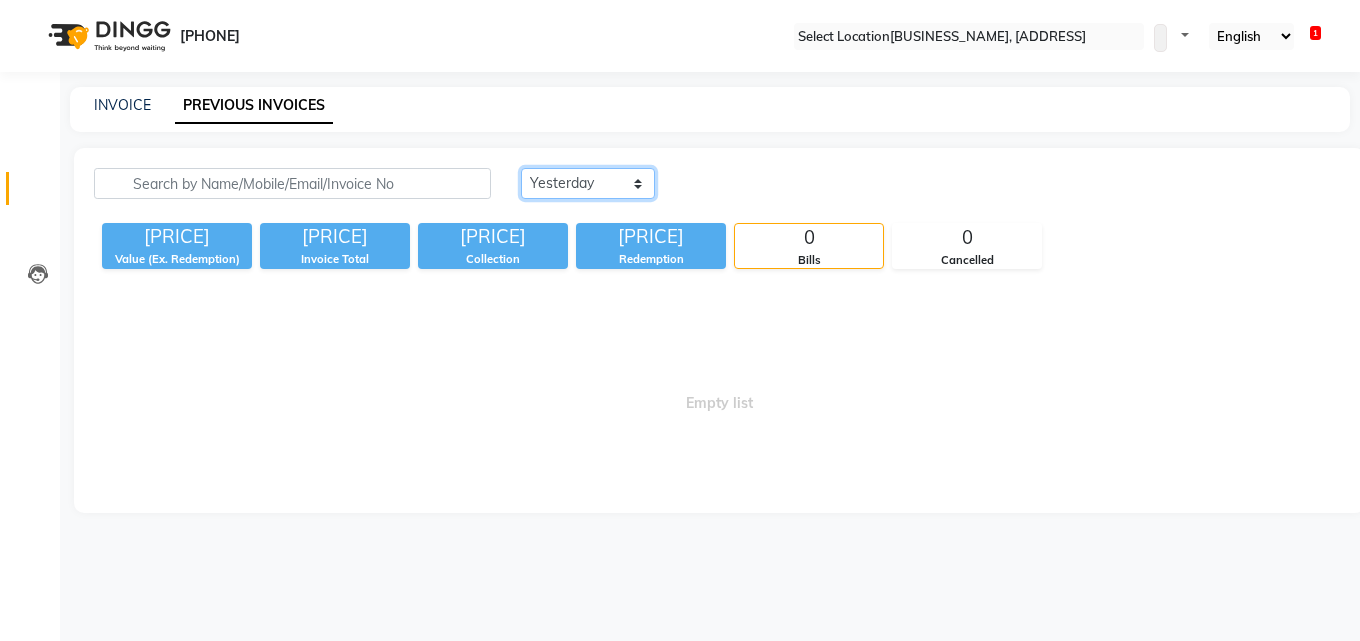 click on "Today Yesterday Custom Range" at bounding box center (588, 183) 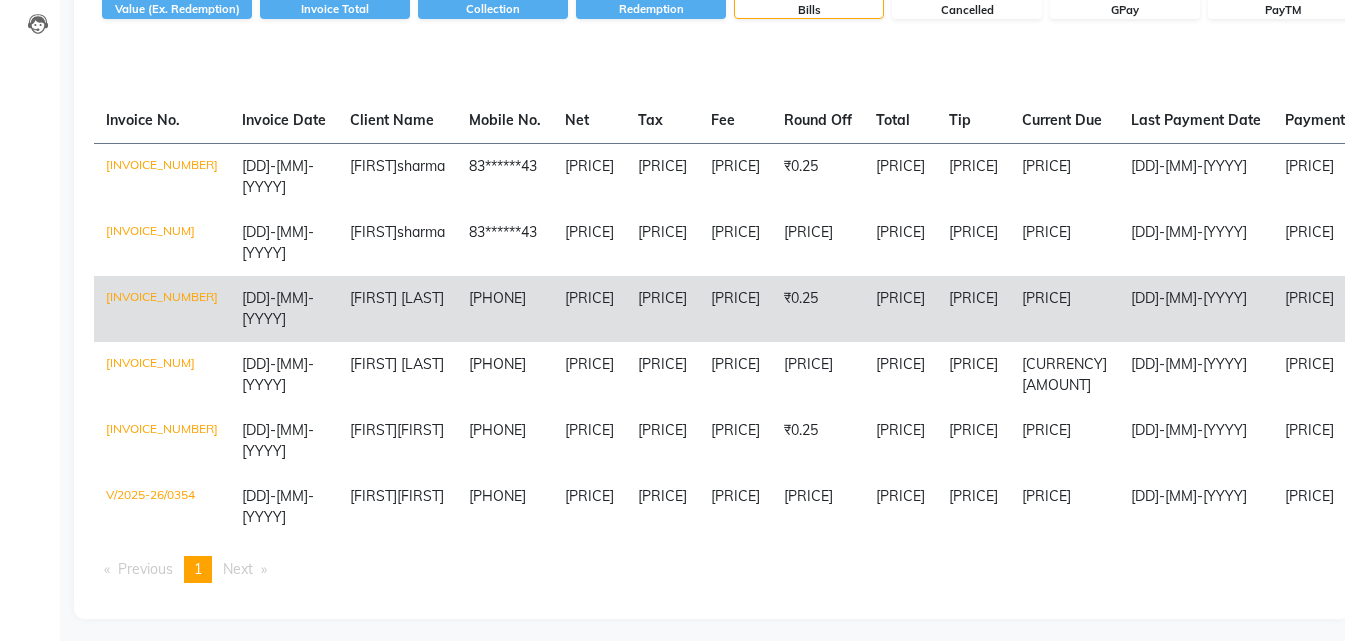 scroll, scrollTop: 273, scrollLeft: 0, axis: vertical 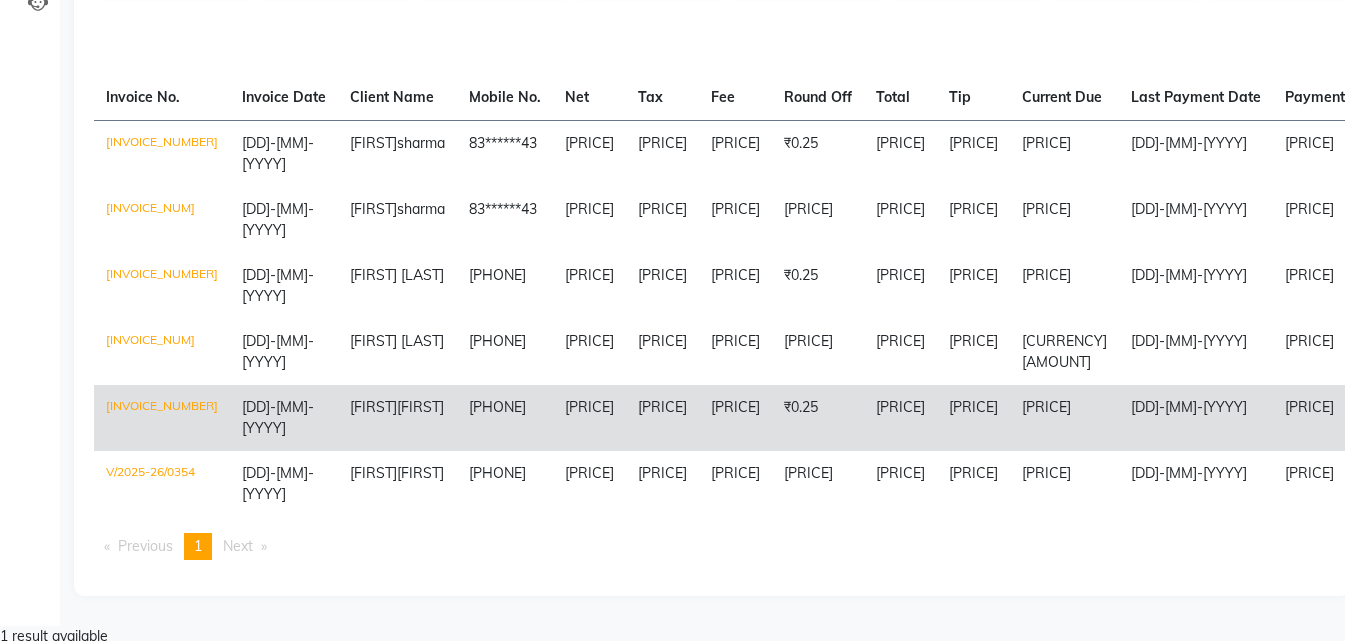 click on "[DD]-[MM]-[YYYY]" at bounding box center [1196, 153] 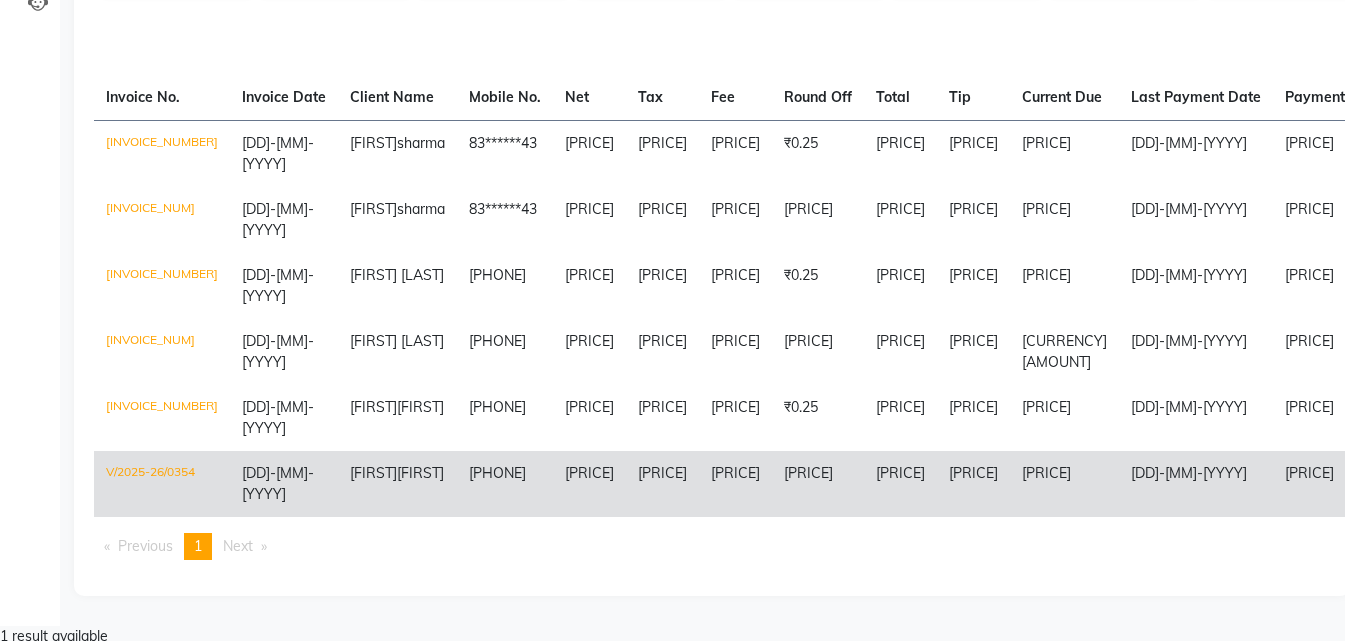click on "[DD]-[MM]-[YYYY]" at bounding box center (1196, 153) 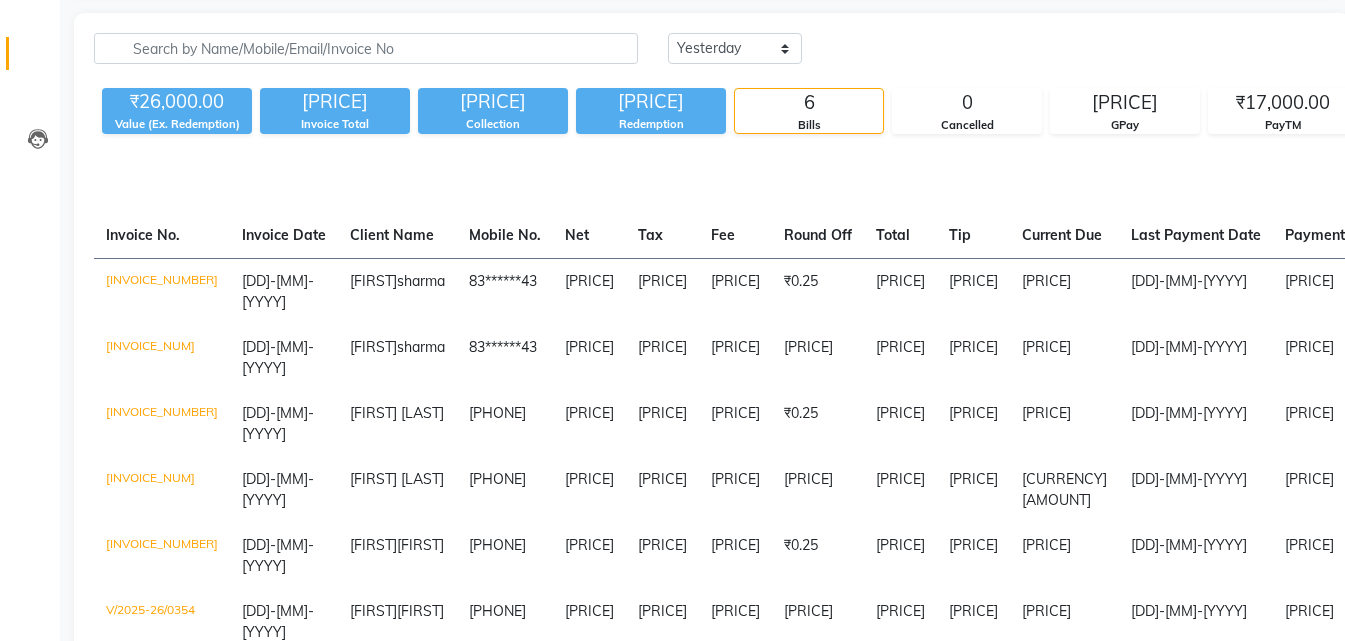 scroll, scrollTop: 0, scrollLeft: 0, axis: both 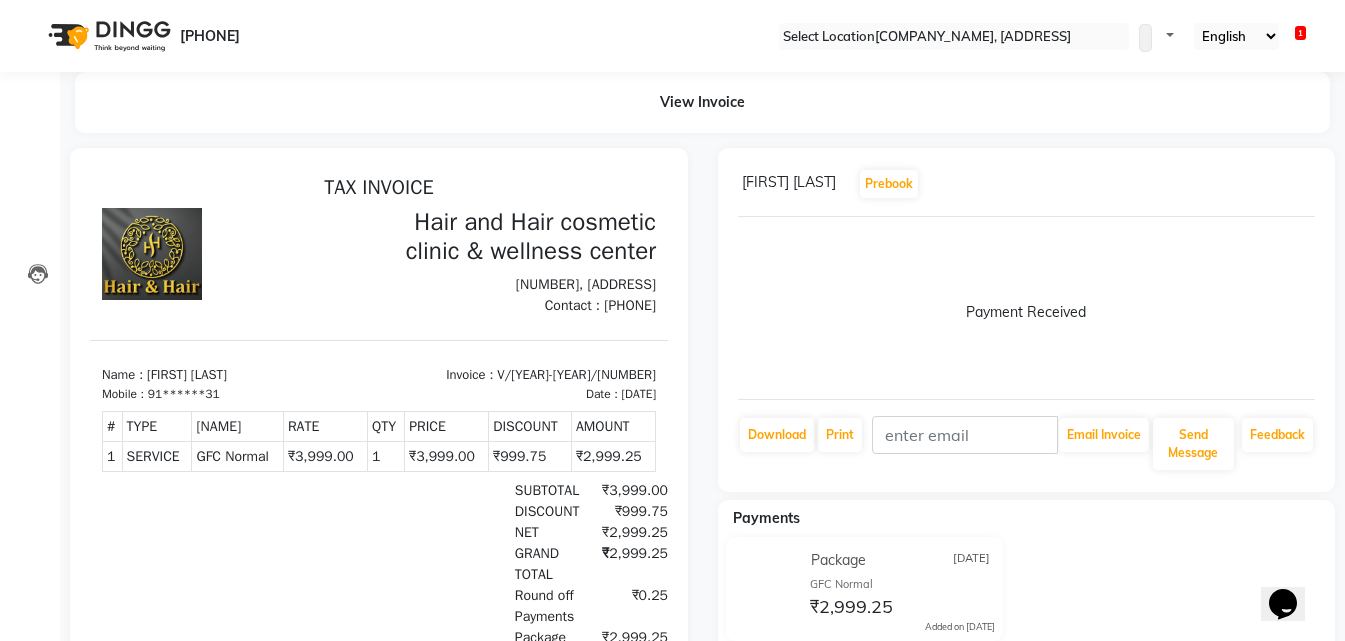 click at bounding box center (1311, 184) 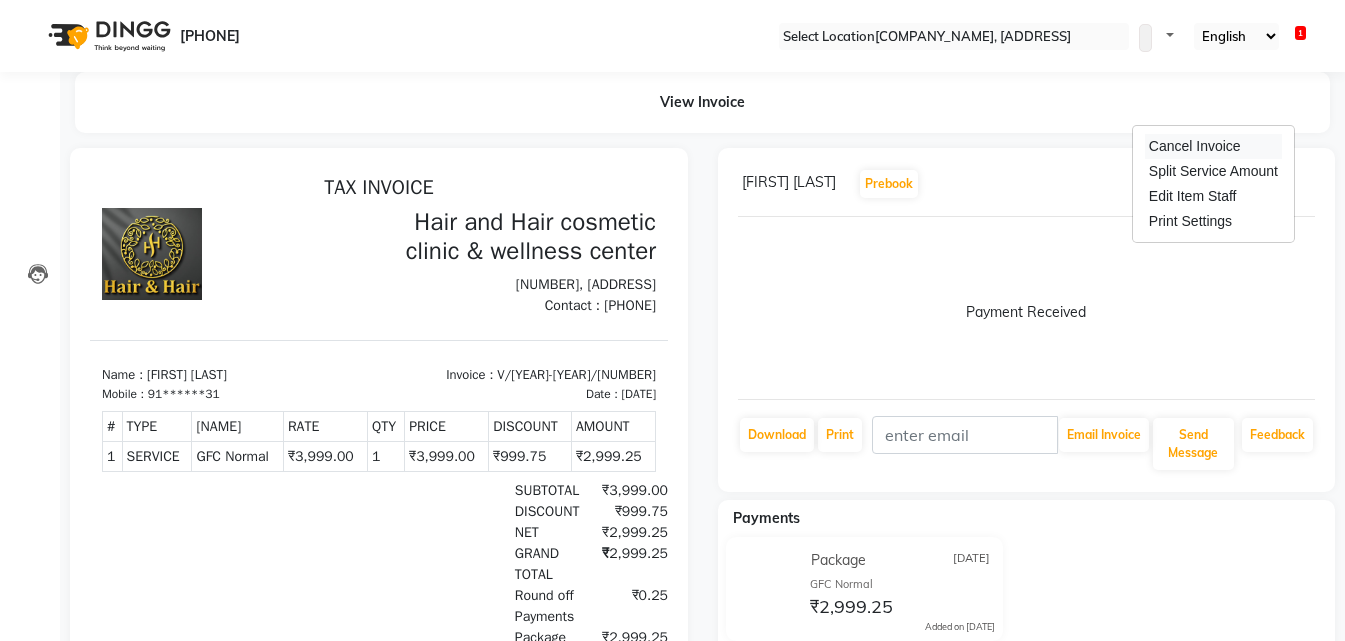 click on "Cancel Invoice" at bounding box center [1213, 146] 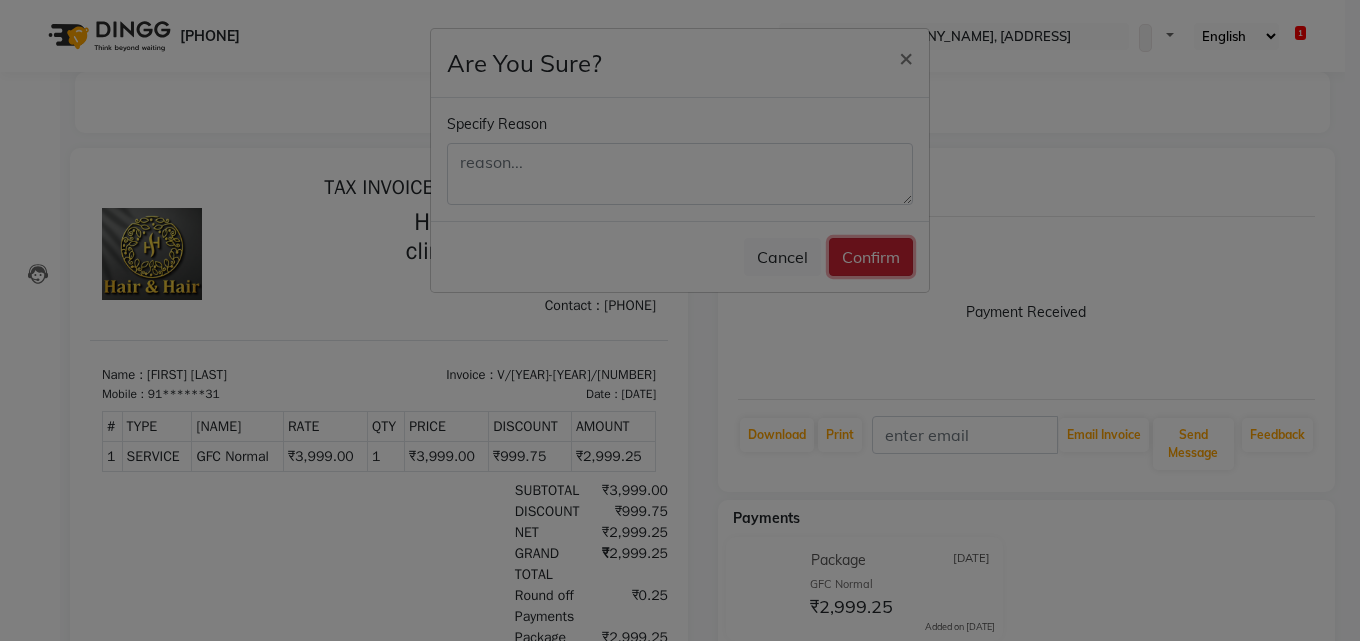 click on "Confirm" at bounding box center (871, 257) 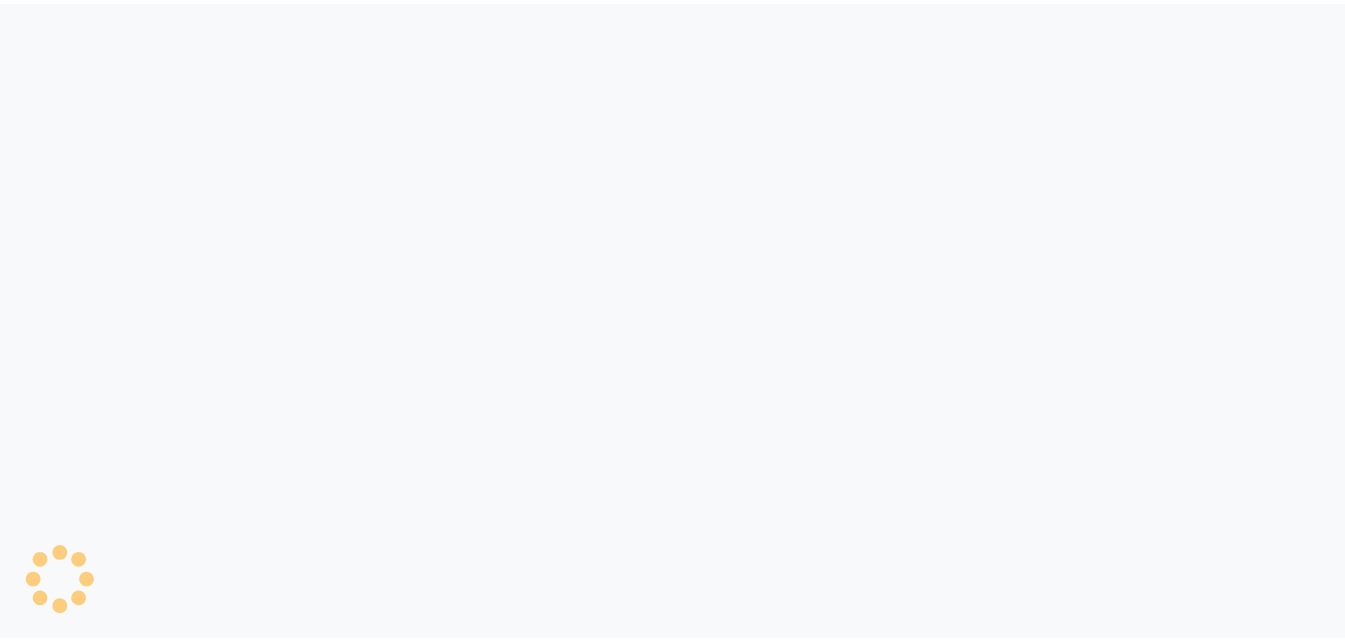 scroll, scrollTop: 0, scrollLeft: 0, axis: both 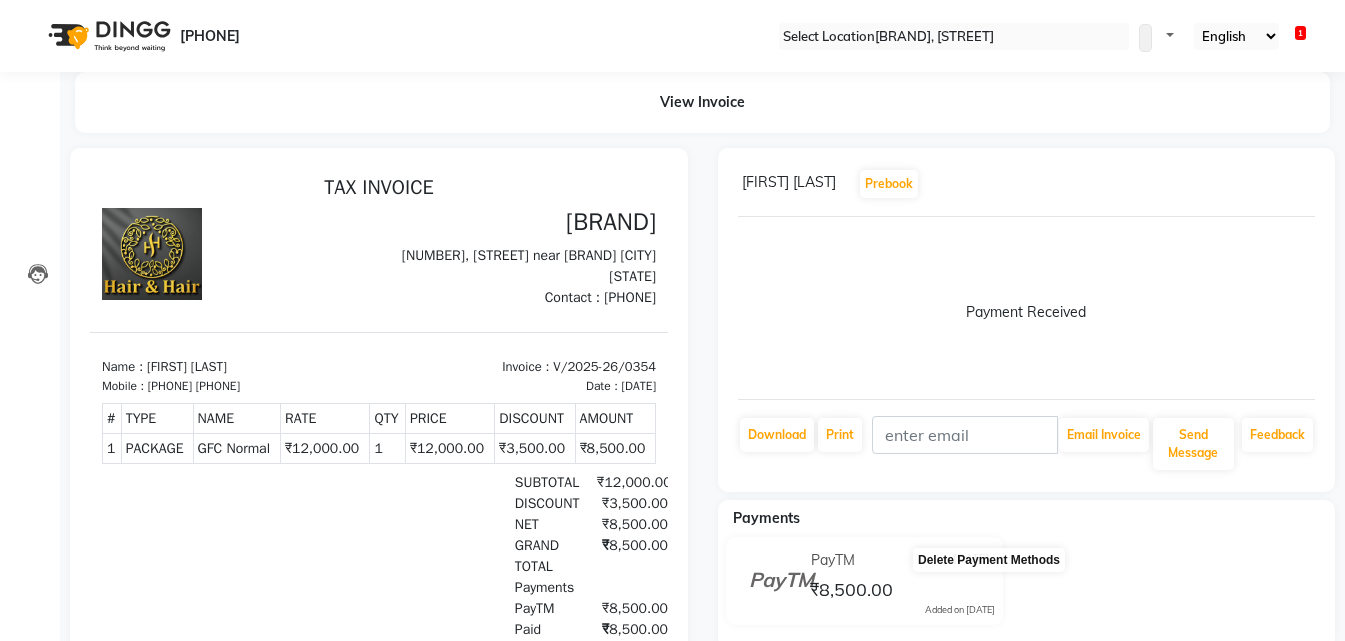 click at bounding box center (995, 576) 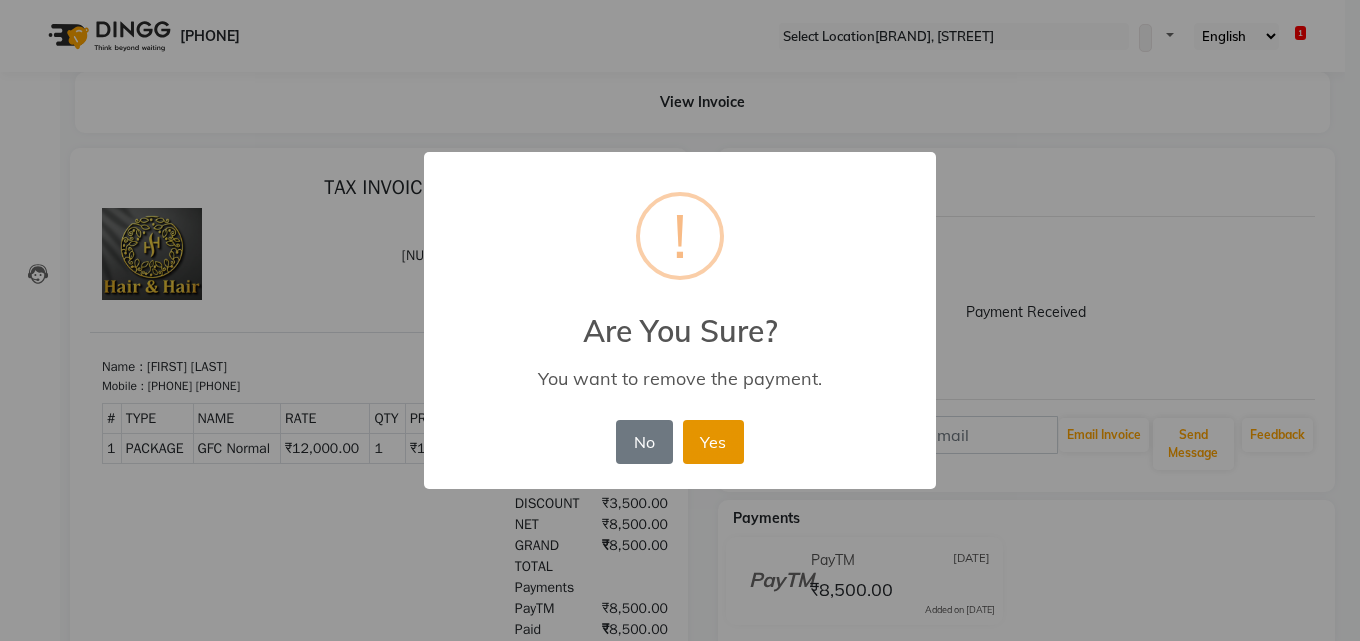 click on "Yes" at bounding box center [713, 442] 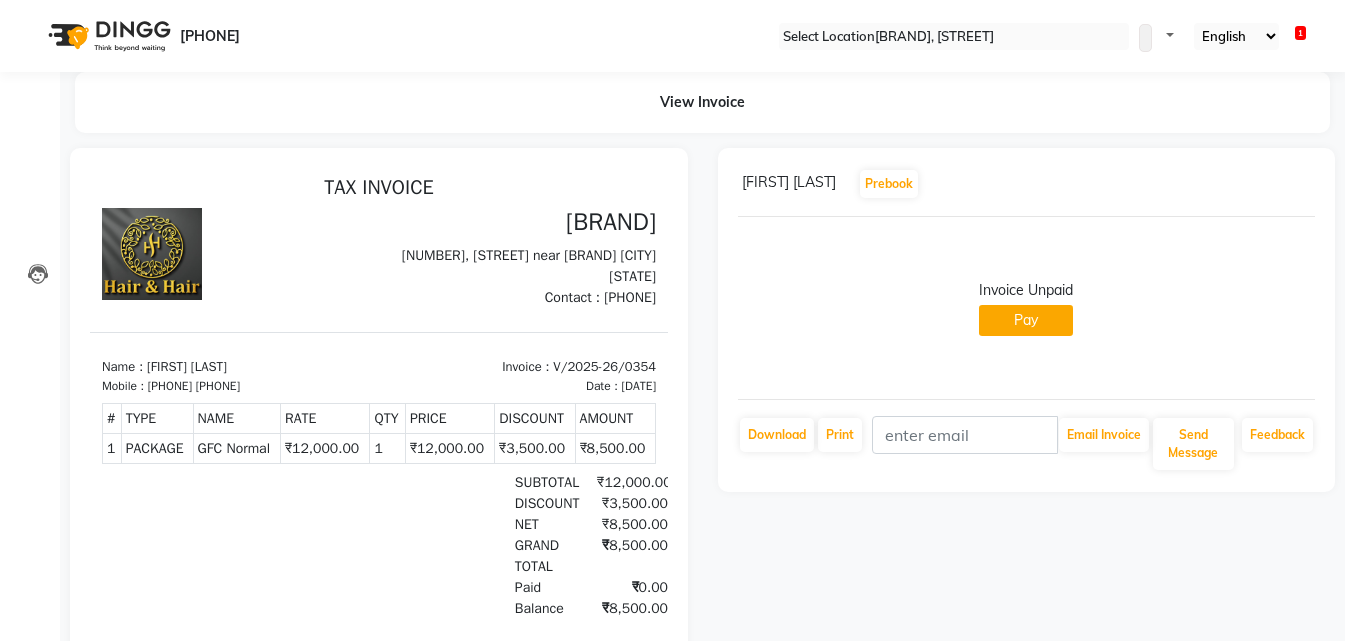click at bounding box center [1311, 184] 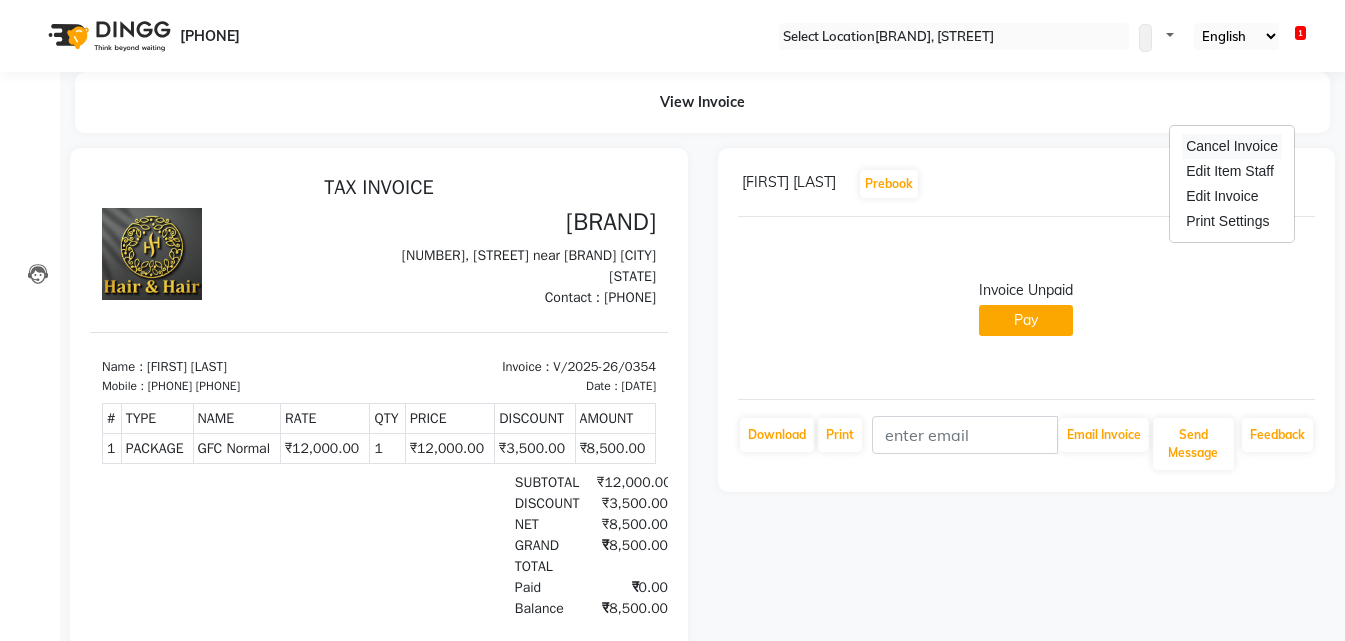click on "Cancel Invoice" at bounding box center (1232, 146) 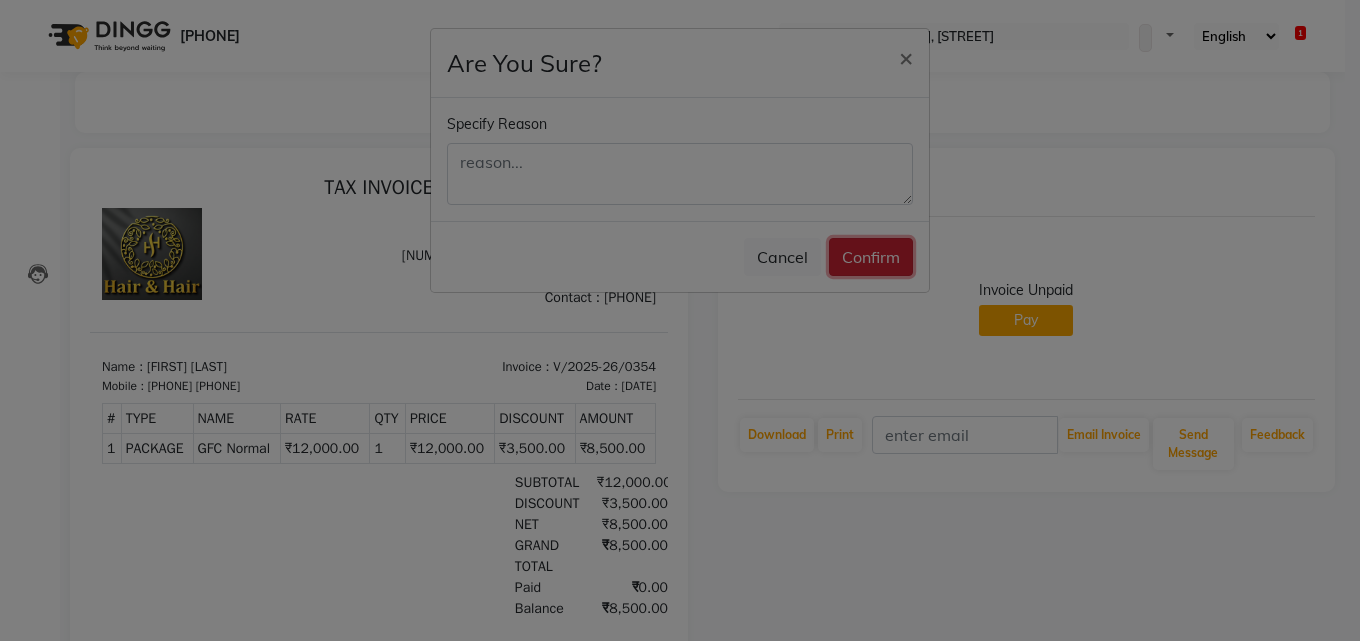 click on "Confirm" at bounding box center (871, 257) 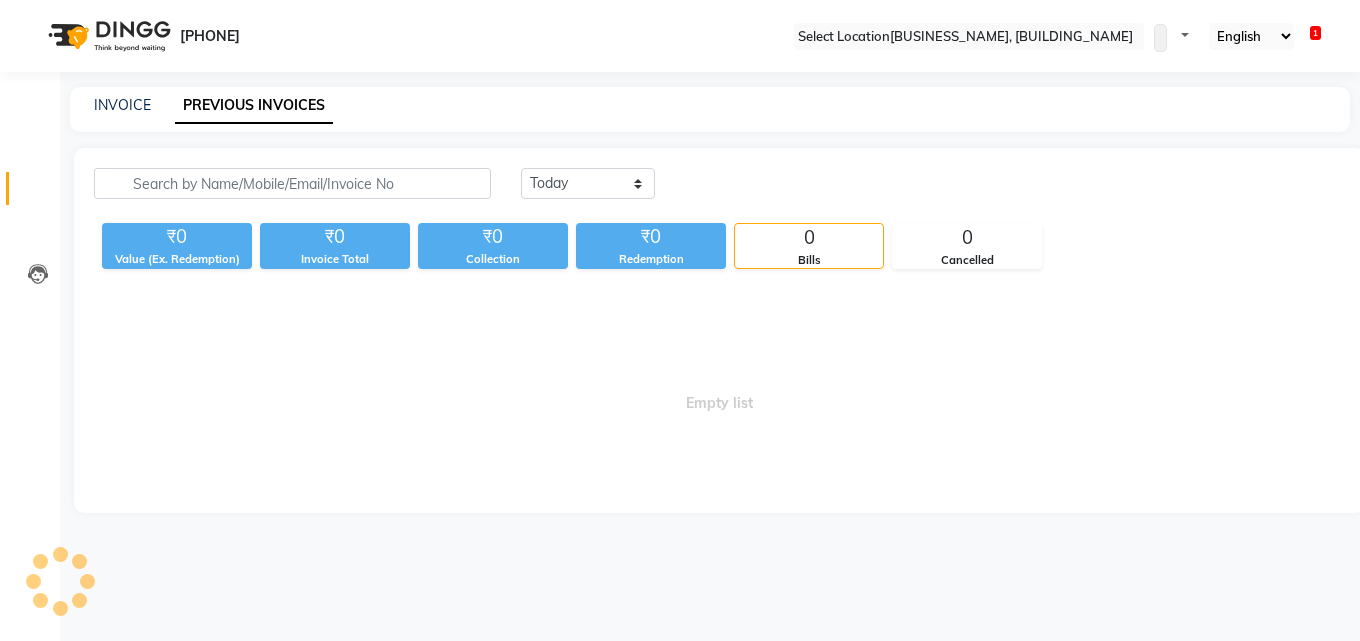 scroll, scrollTop: 0, scrollLeft: 0, axis: both 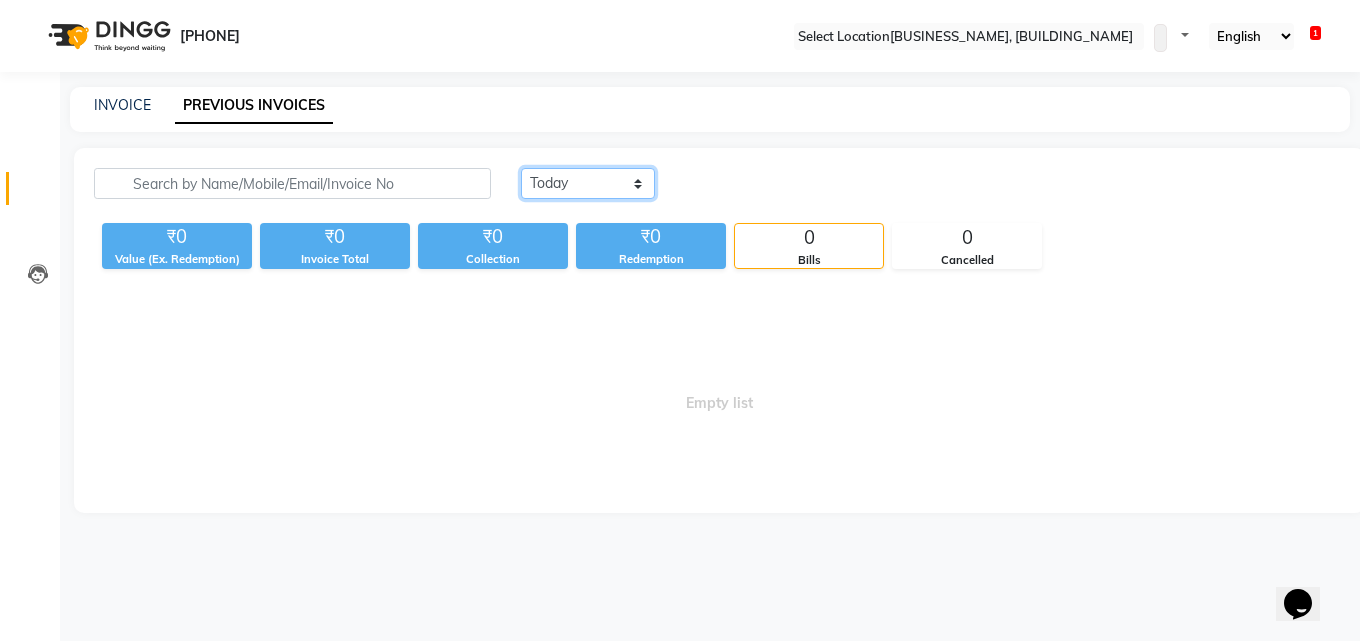 click on "Today Yesterday Custom Range" at bounding box center [588, 183] 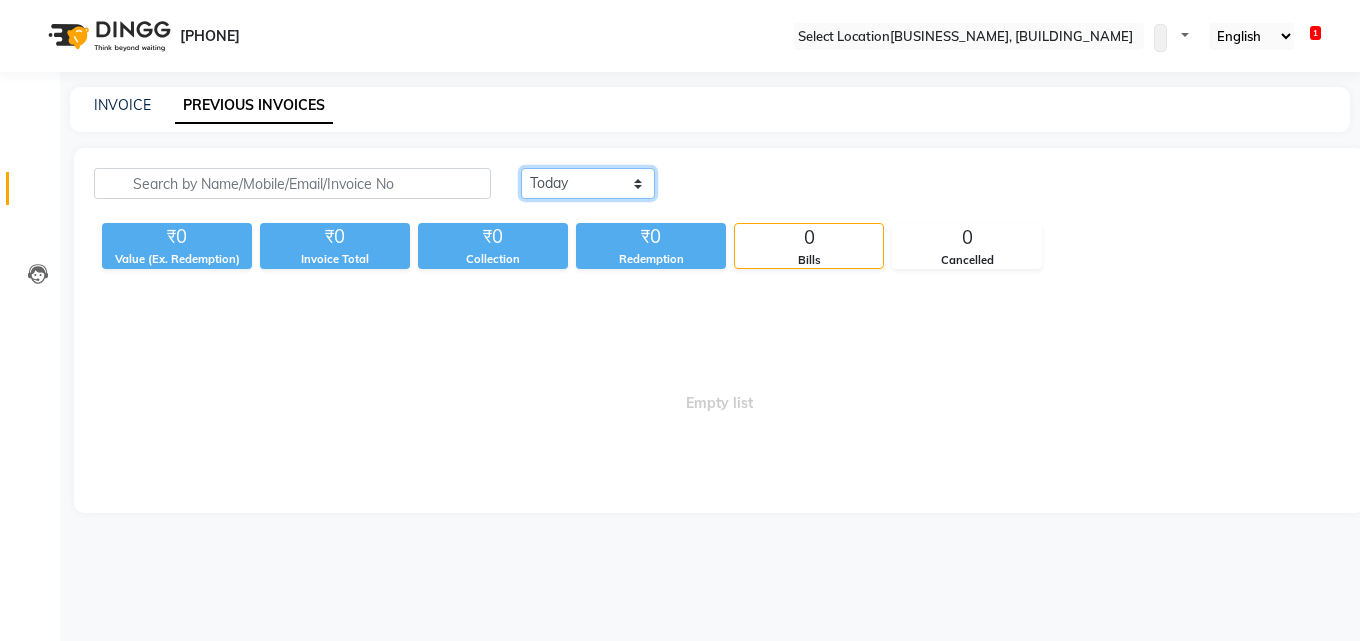select on "yesterday" 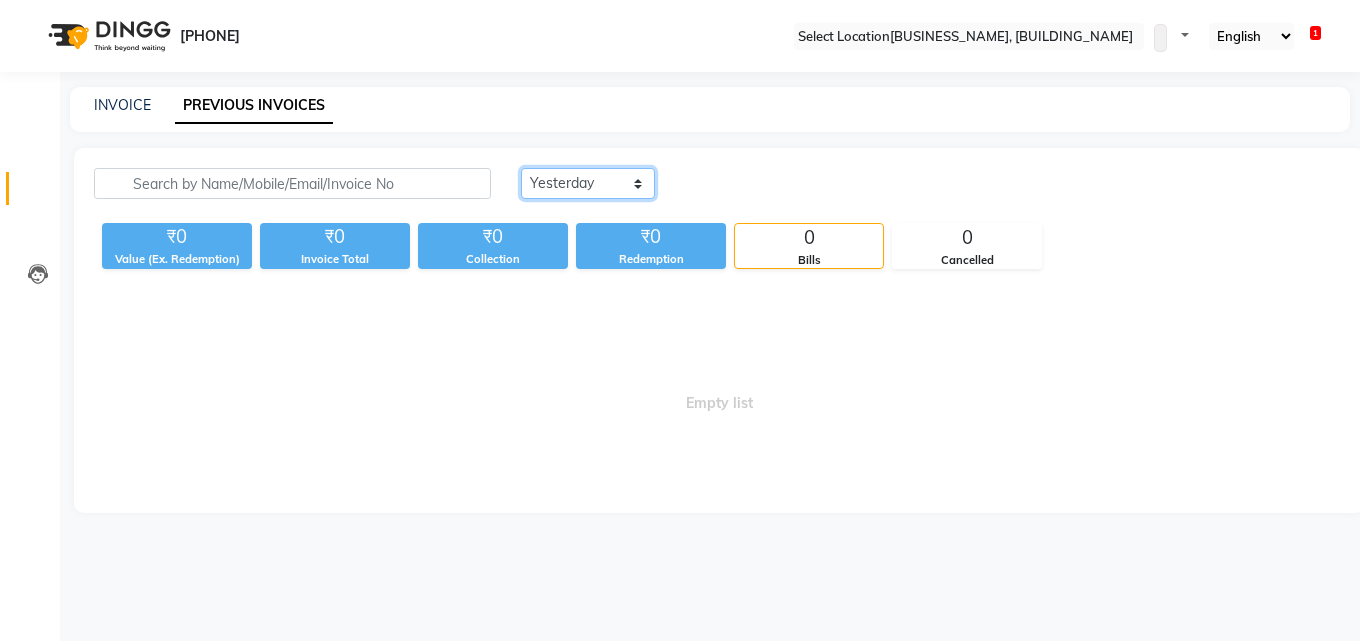 click on "Today Yesterday Custom Range" at bounding box center [588, 183] 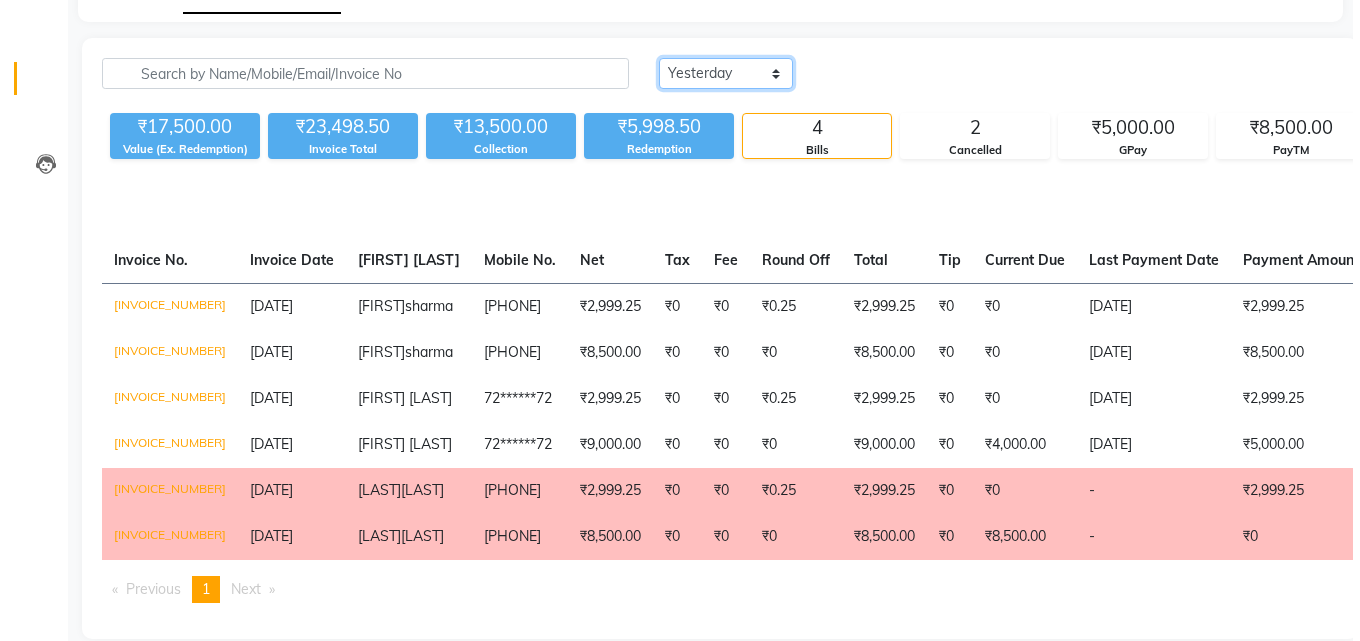 scroll, scrollTop: 0, scrollLeft: 0, axis: both 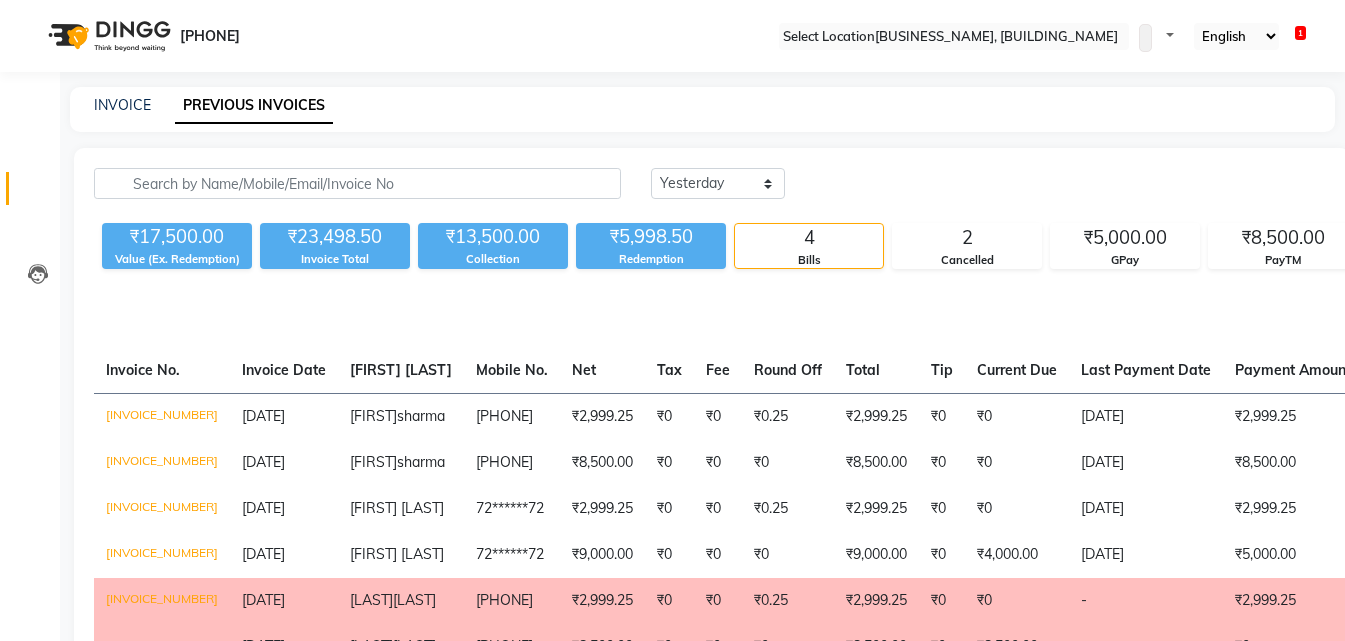 click on "Invoice" at bounding box center [30, 188] 